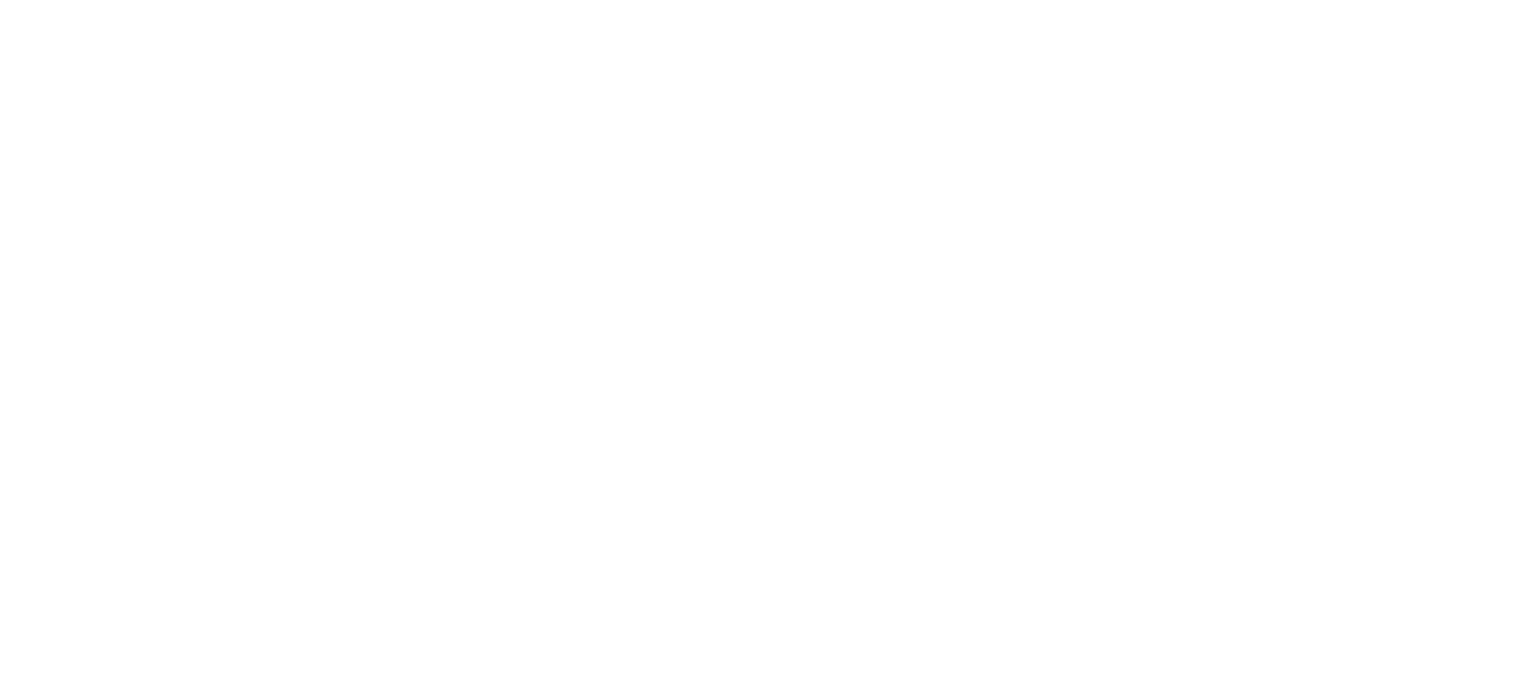 scroll, scrollTop: 0, scrollLeft: 0, axis: both 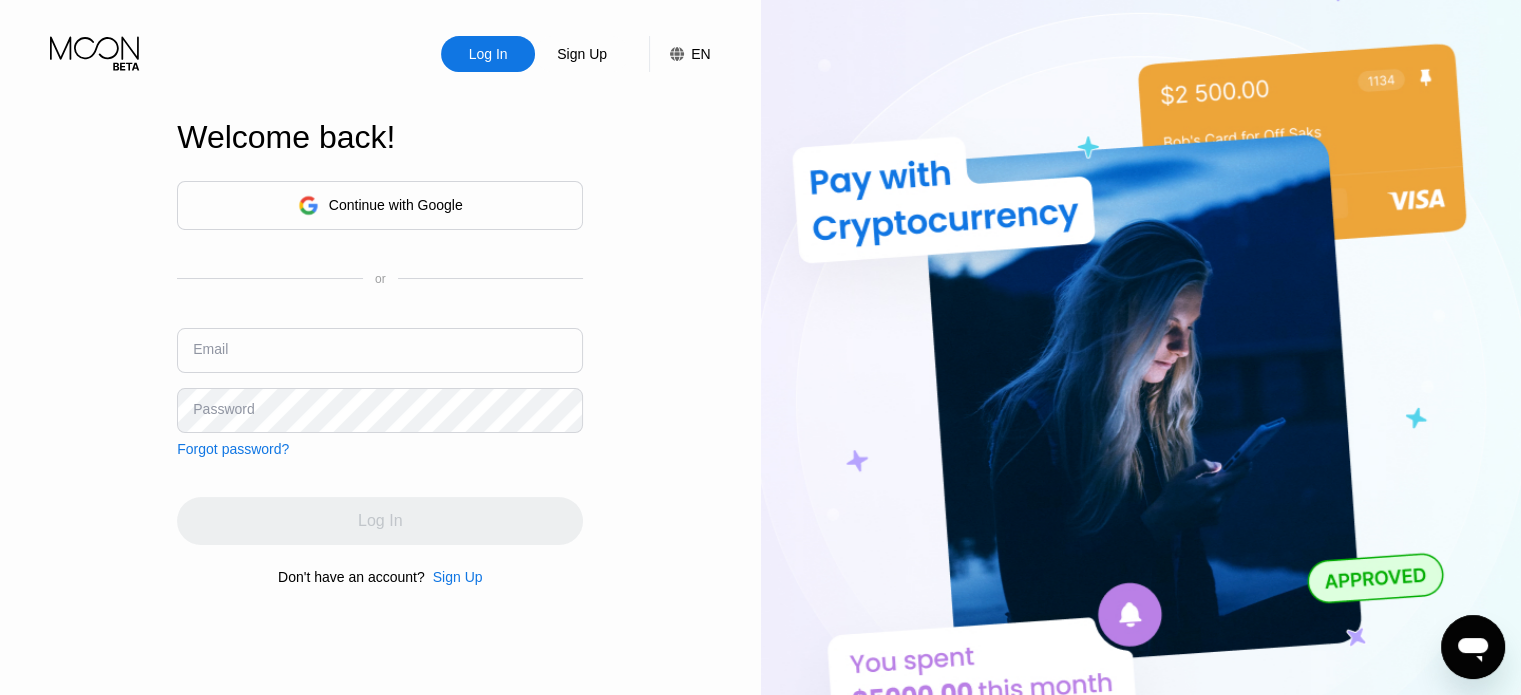 click at bounding box center (380, 350) 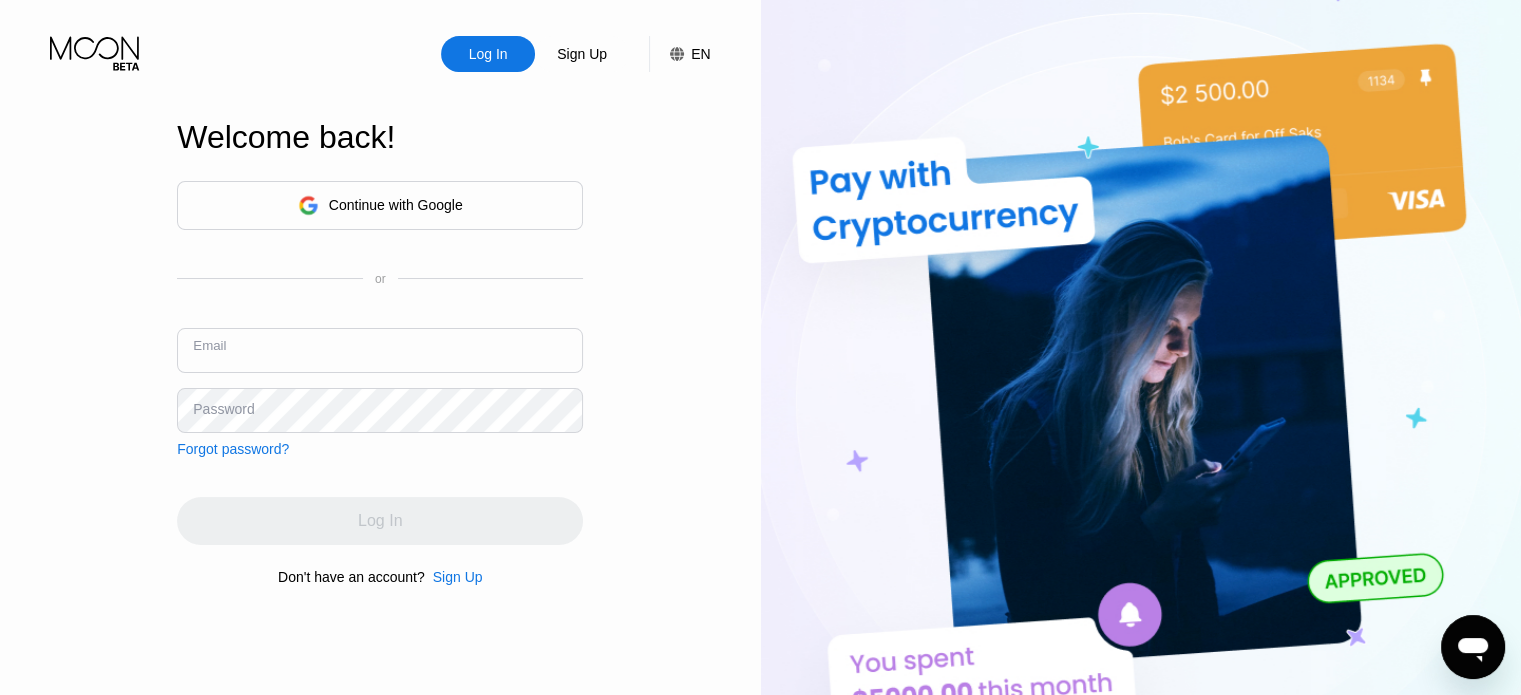 paste on "[EMAIL_ADDRESS][DOMAIN_NAME]" 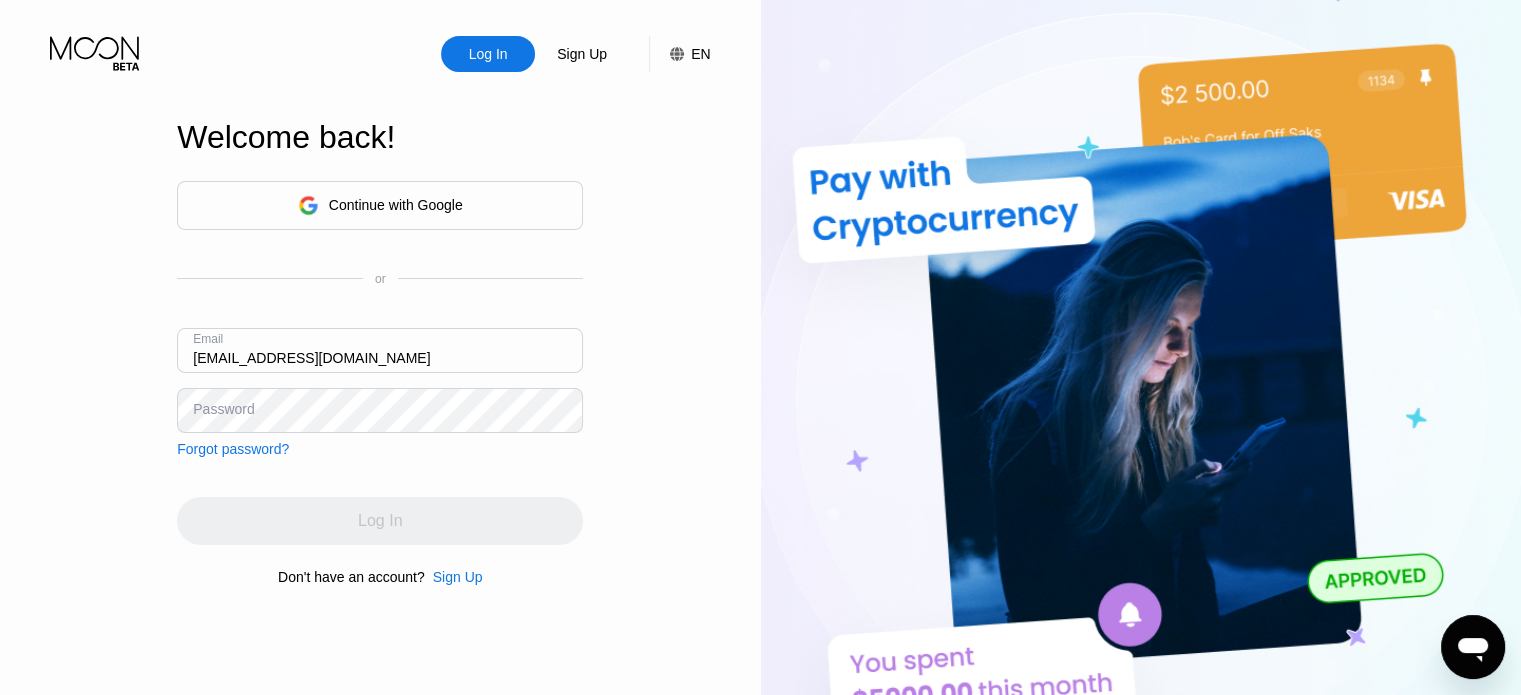 type on "genevievejones1903@fibrinoymail.com" 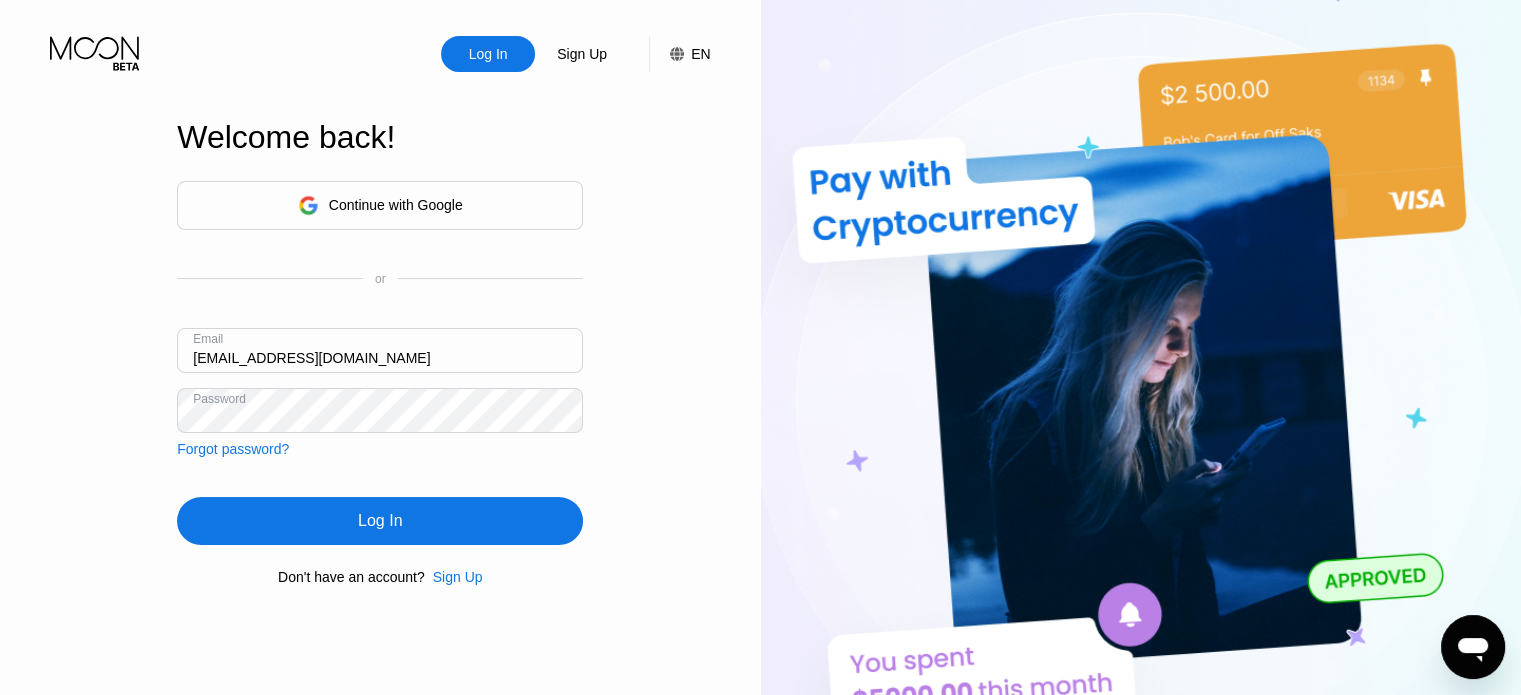 click on "Log In" at bounding box center [380, 521] 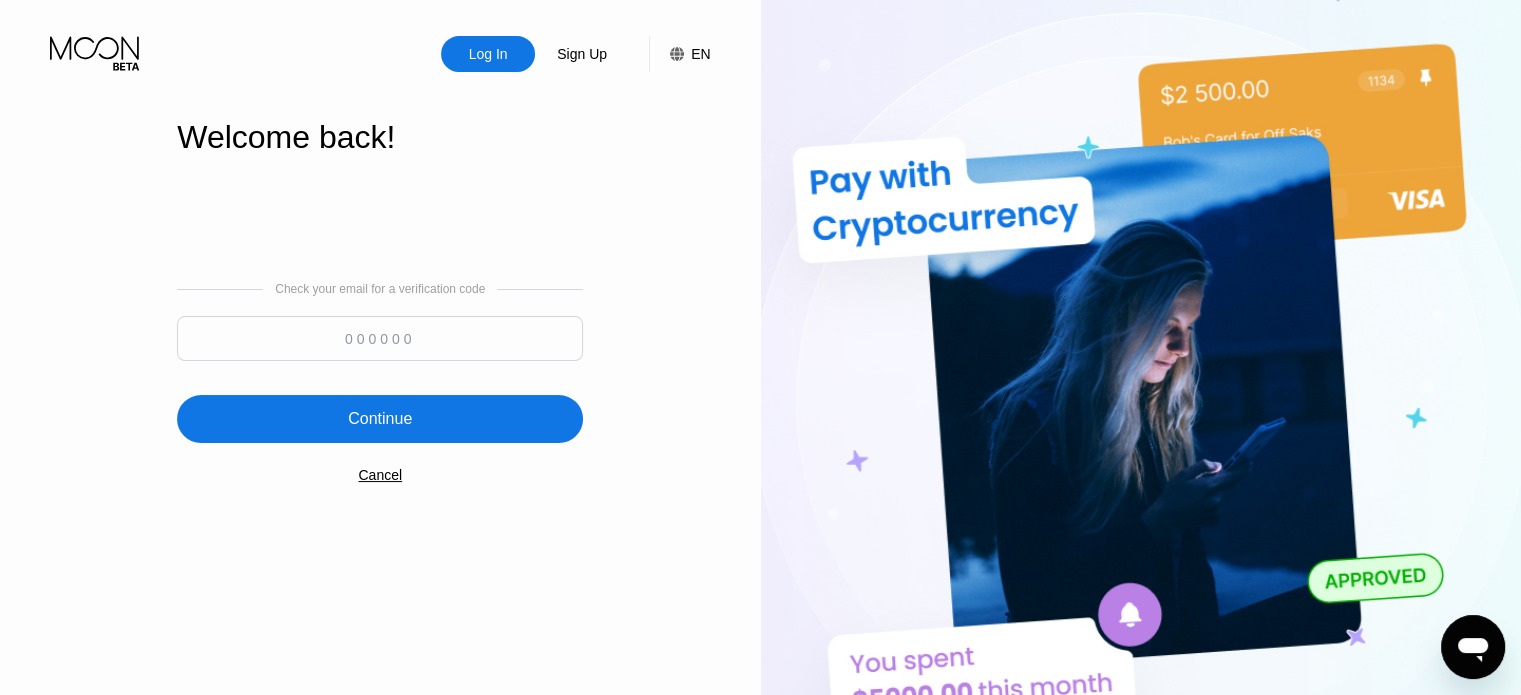 click at bounding box center [380, 338] 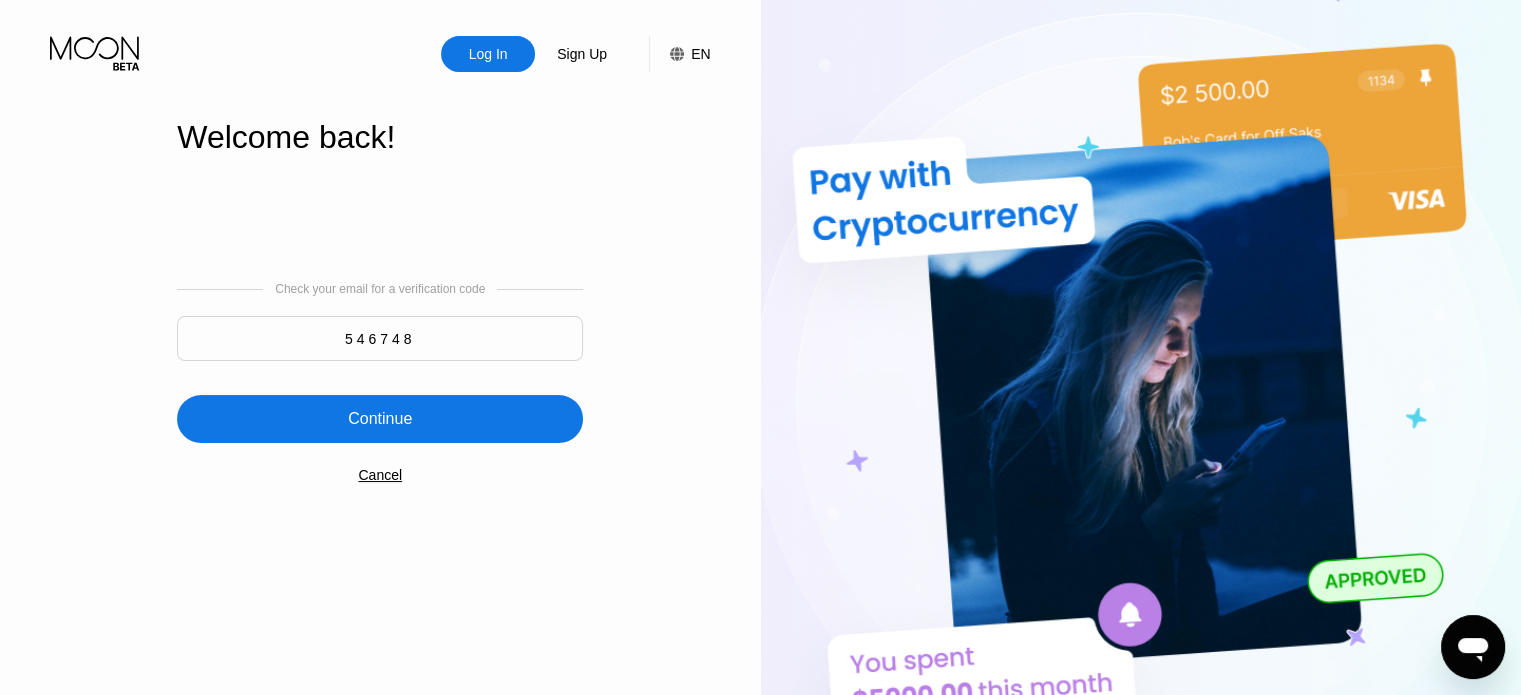 type on "546748" 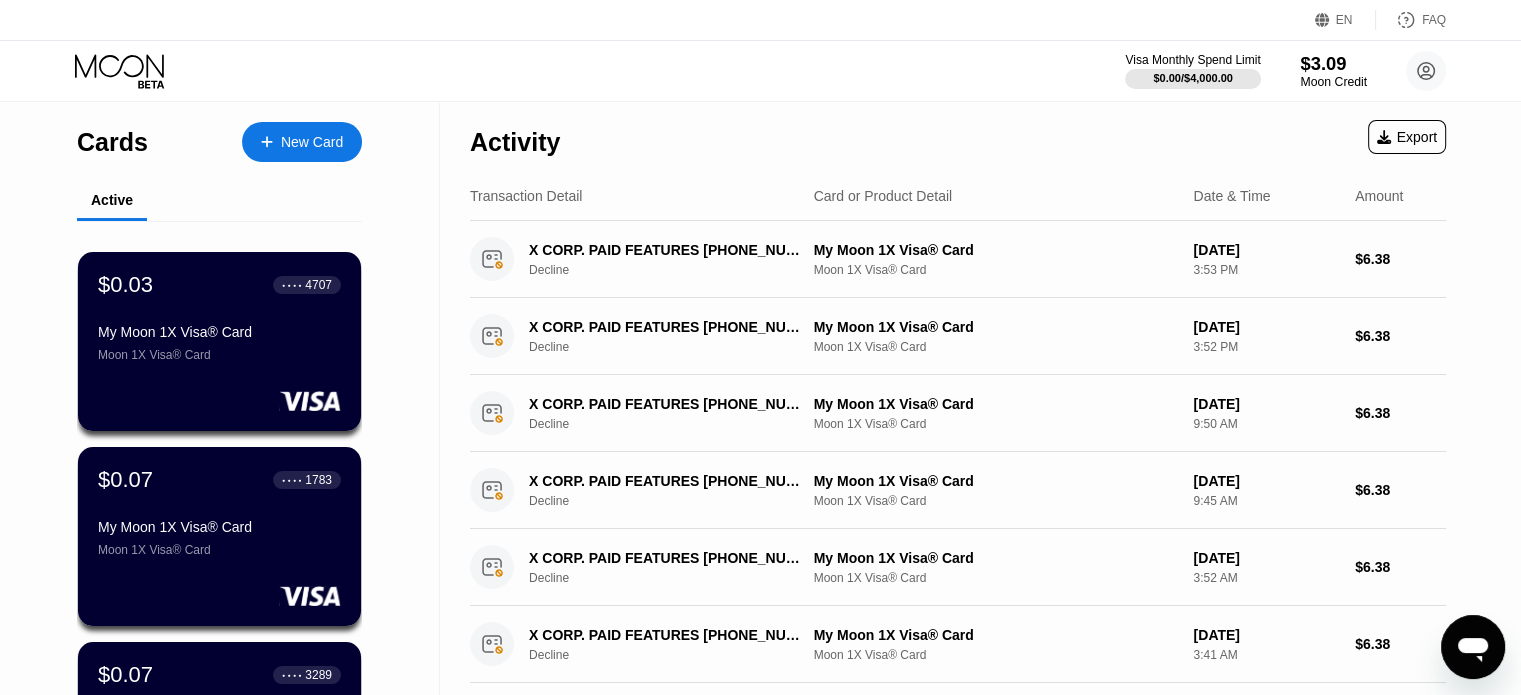 click on "$3.09" at bounding box center [1333, 63] 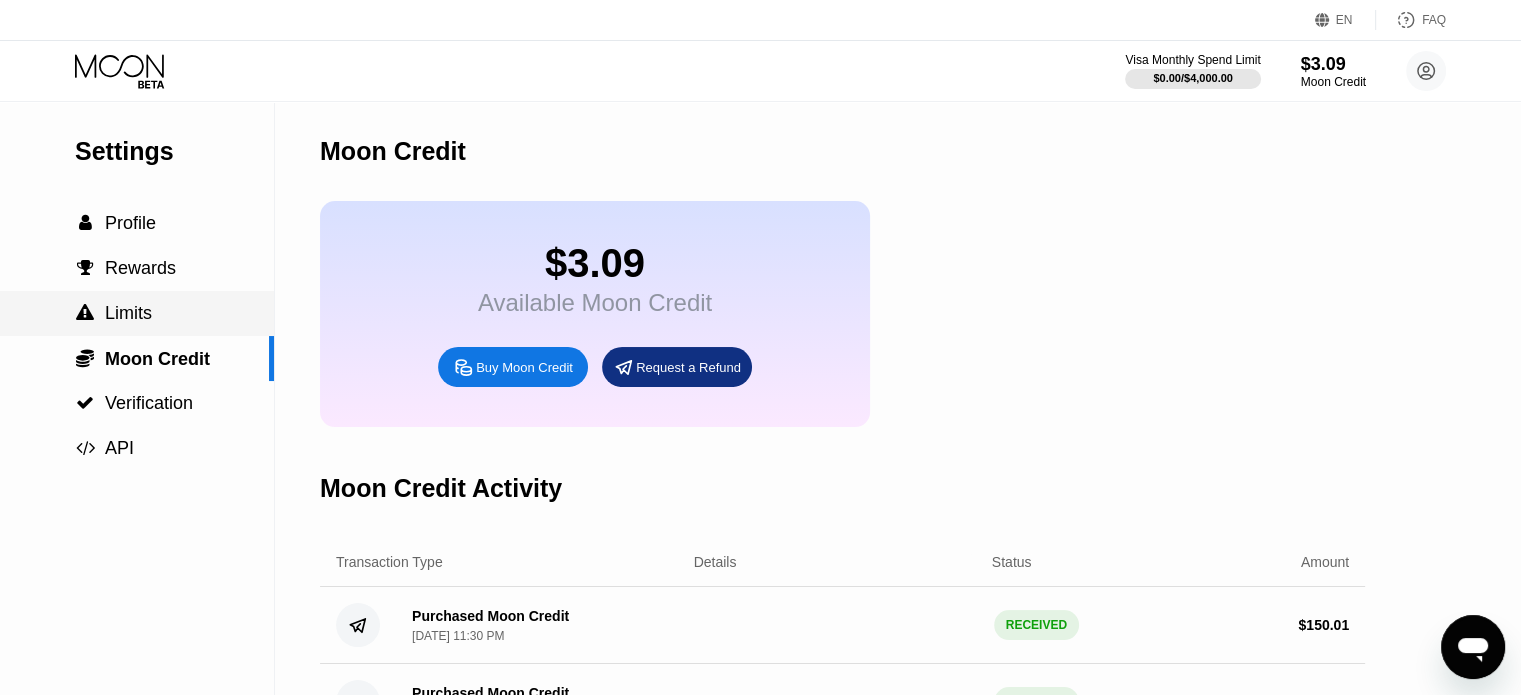 click on " Limits" at bounding box center (137, 313) 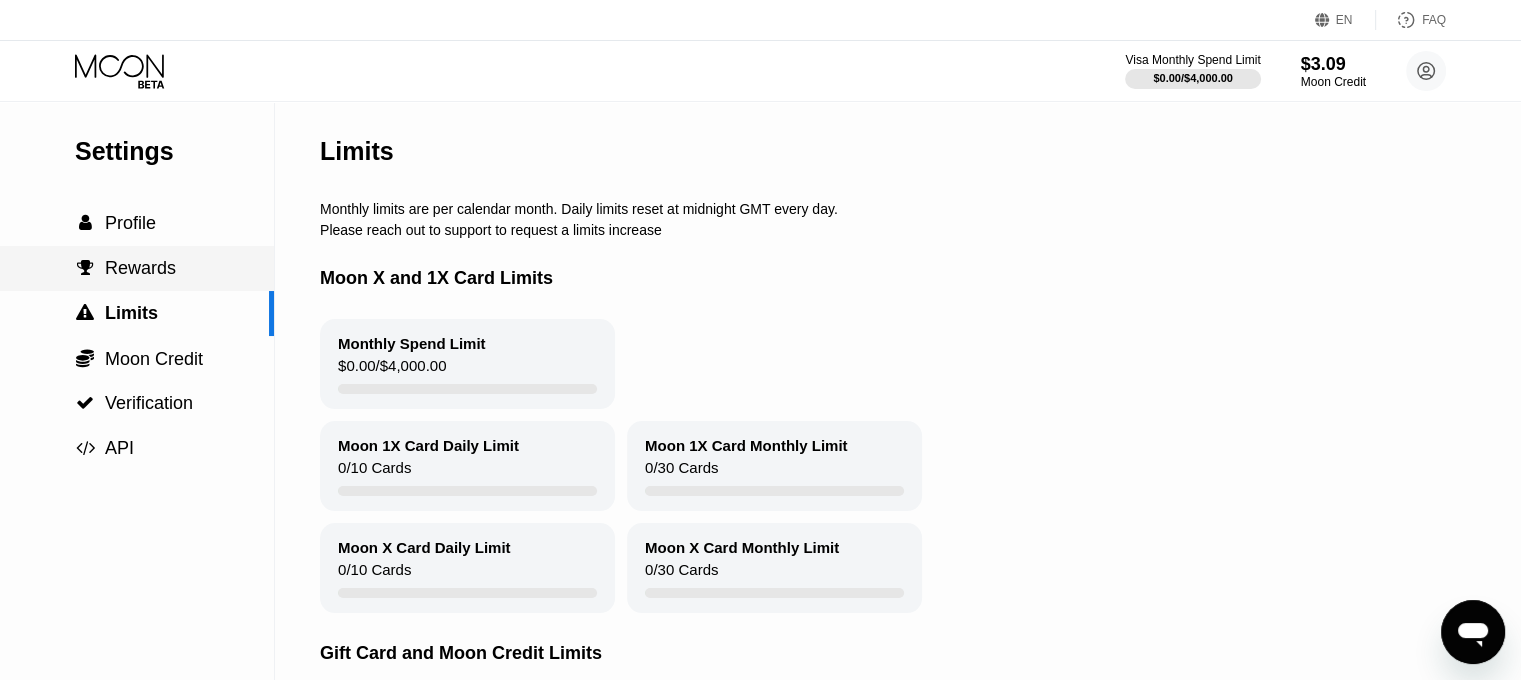 click on "Profile" at bounding box center (130, 223) 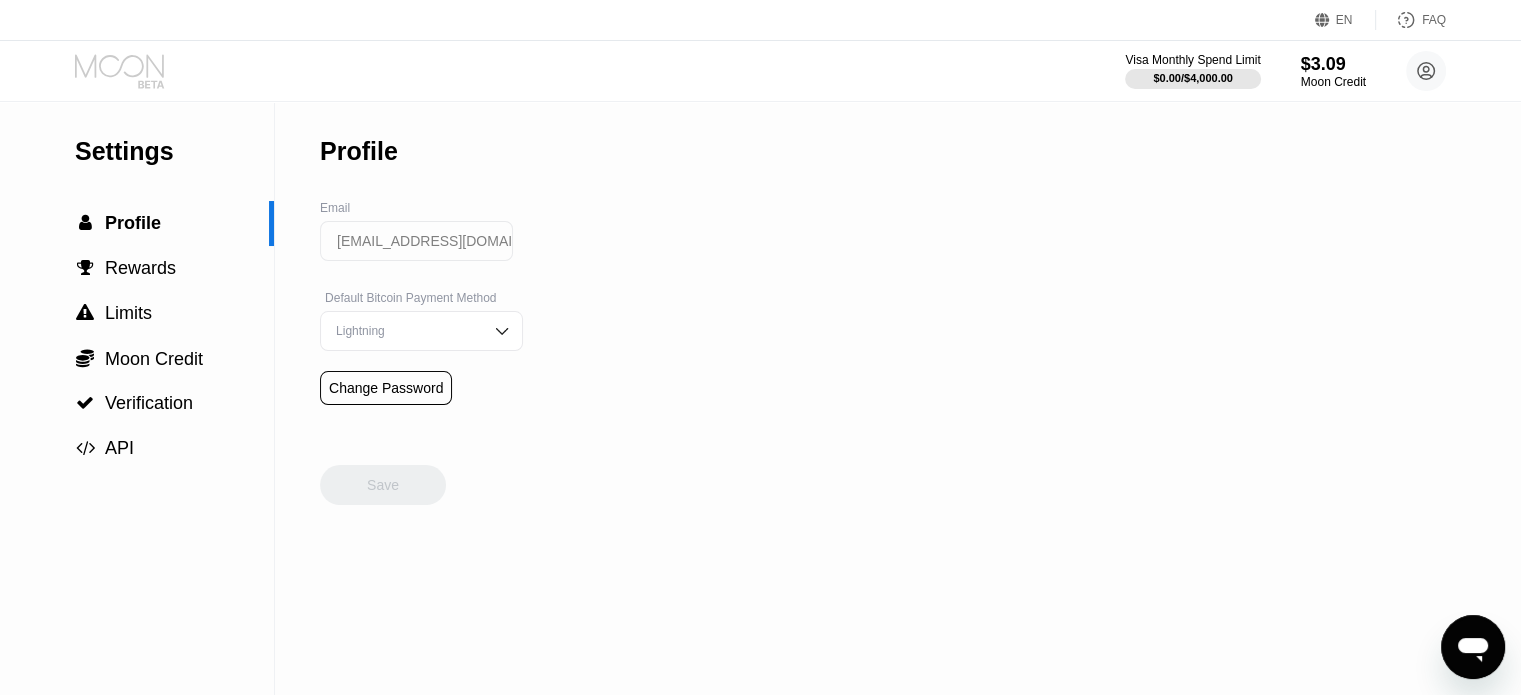 click 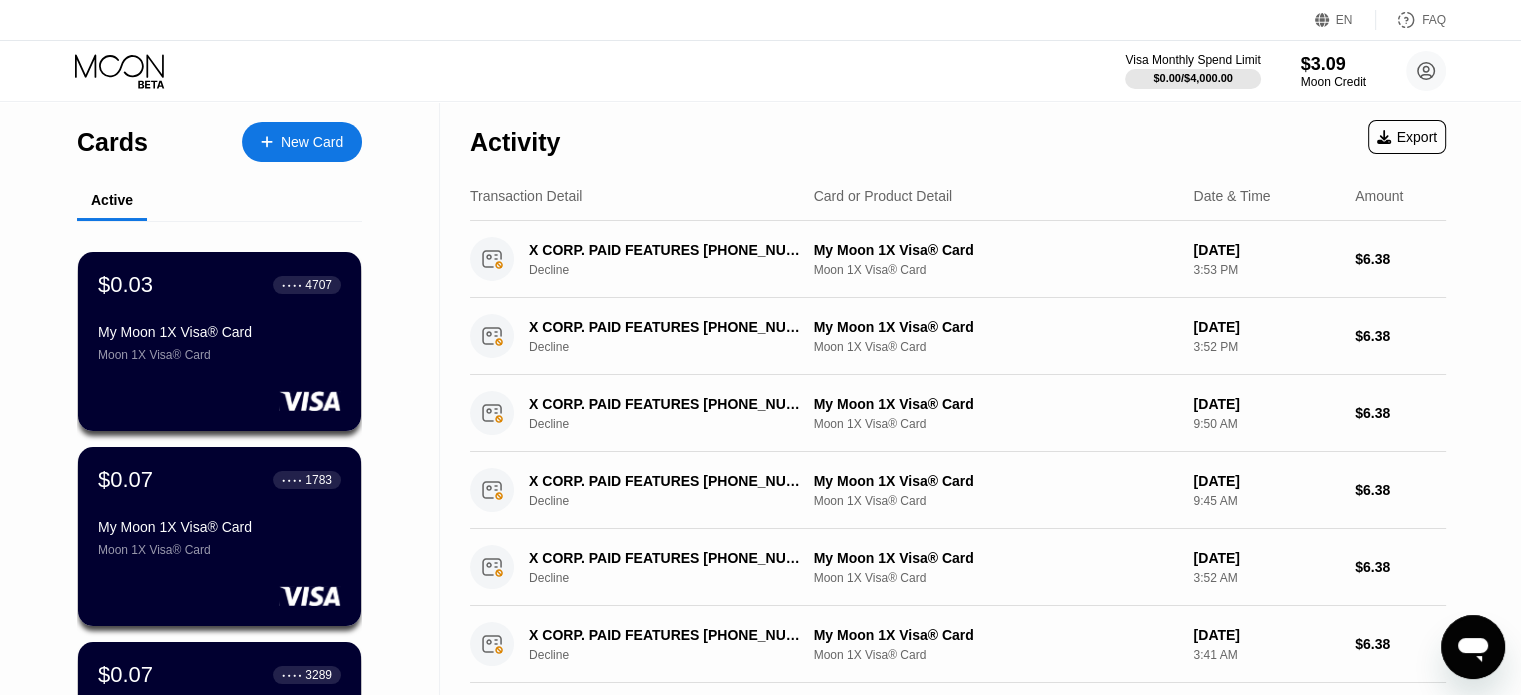 click 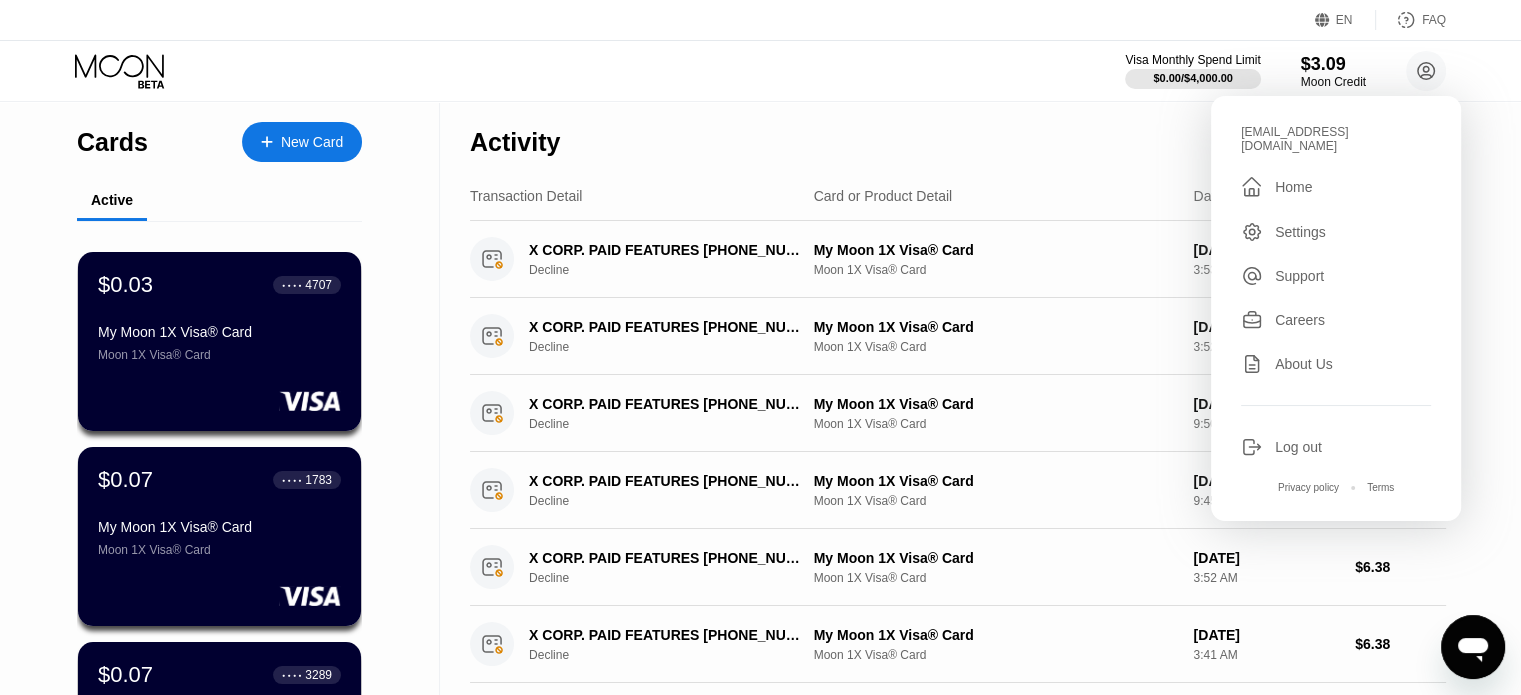 click on "Log out" at bounding box center (1336, 447) 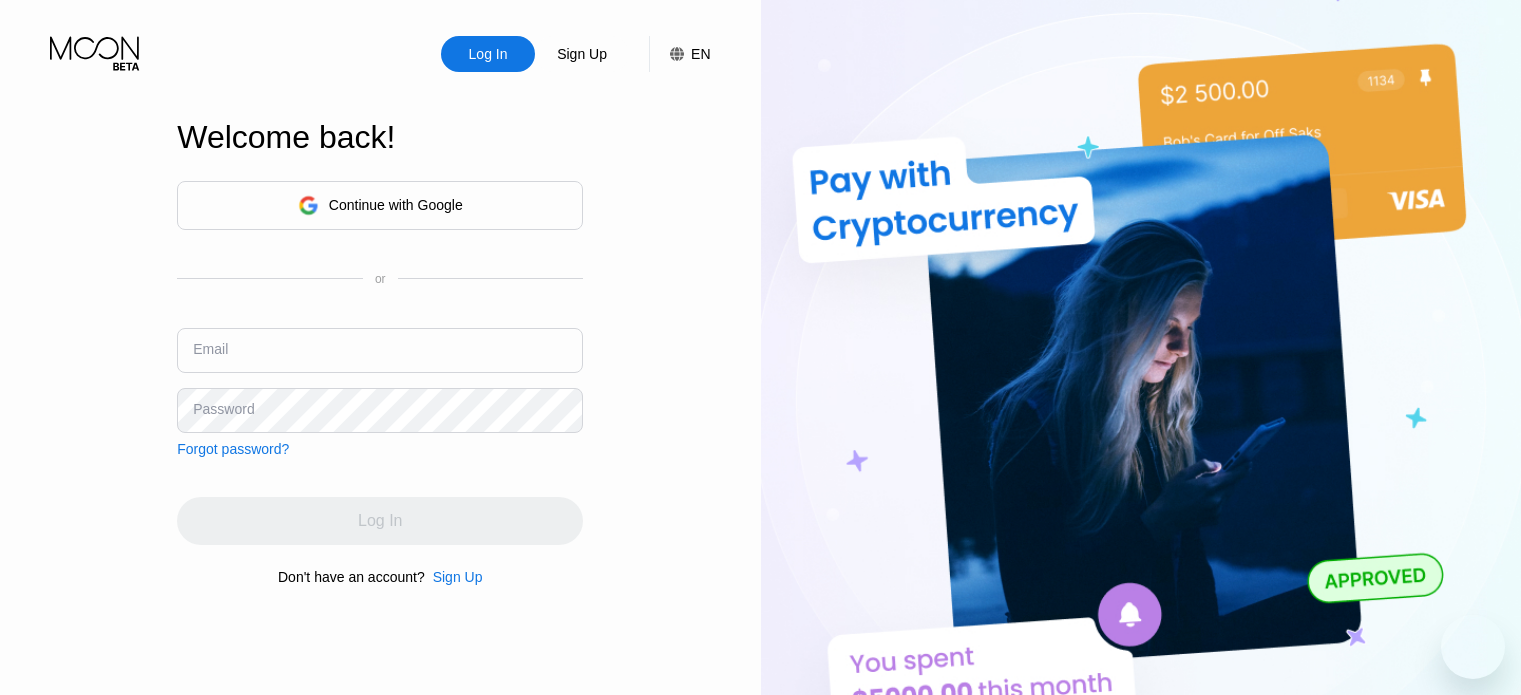 scroll, scrollTop: 0, scrollLeft: 0, axis: both 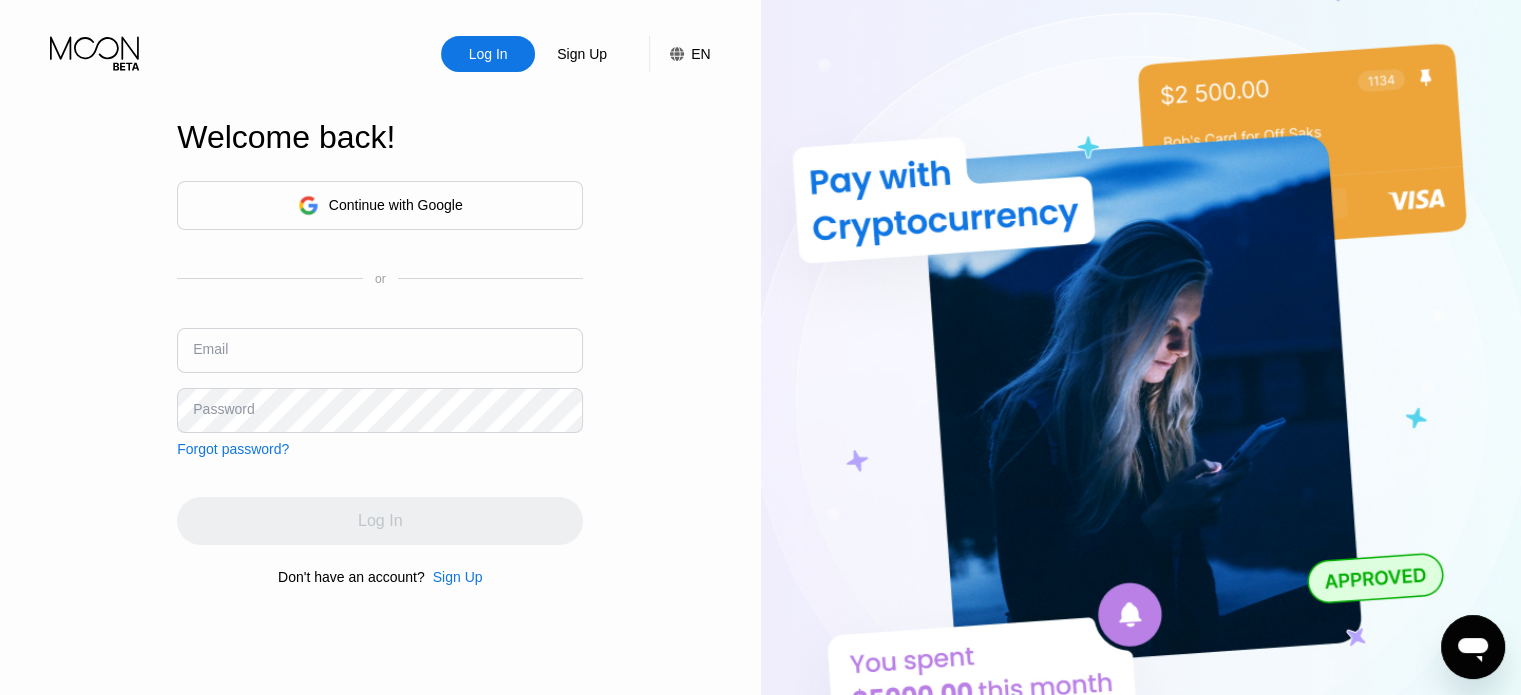 click at bounding box center (380, 350) 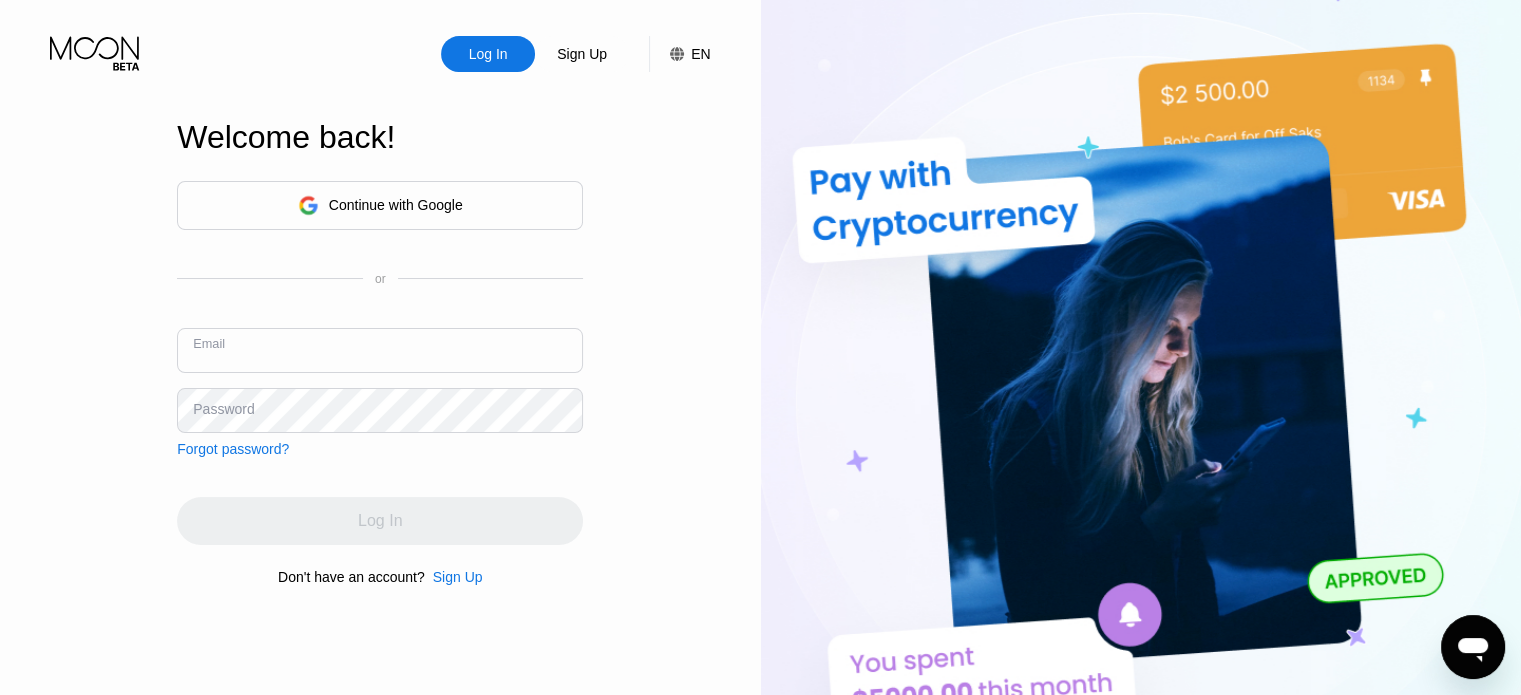 paste on "sandyjackson2009@archeolymail.com" 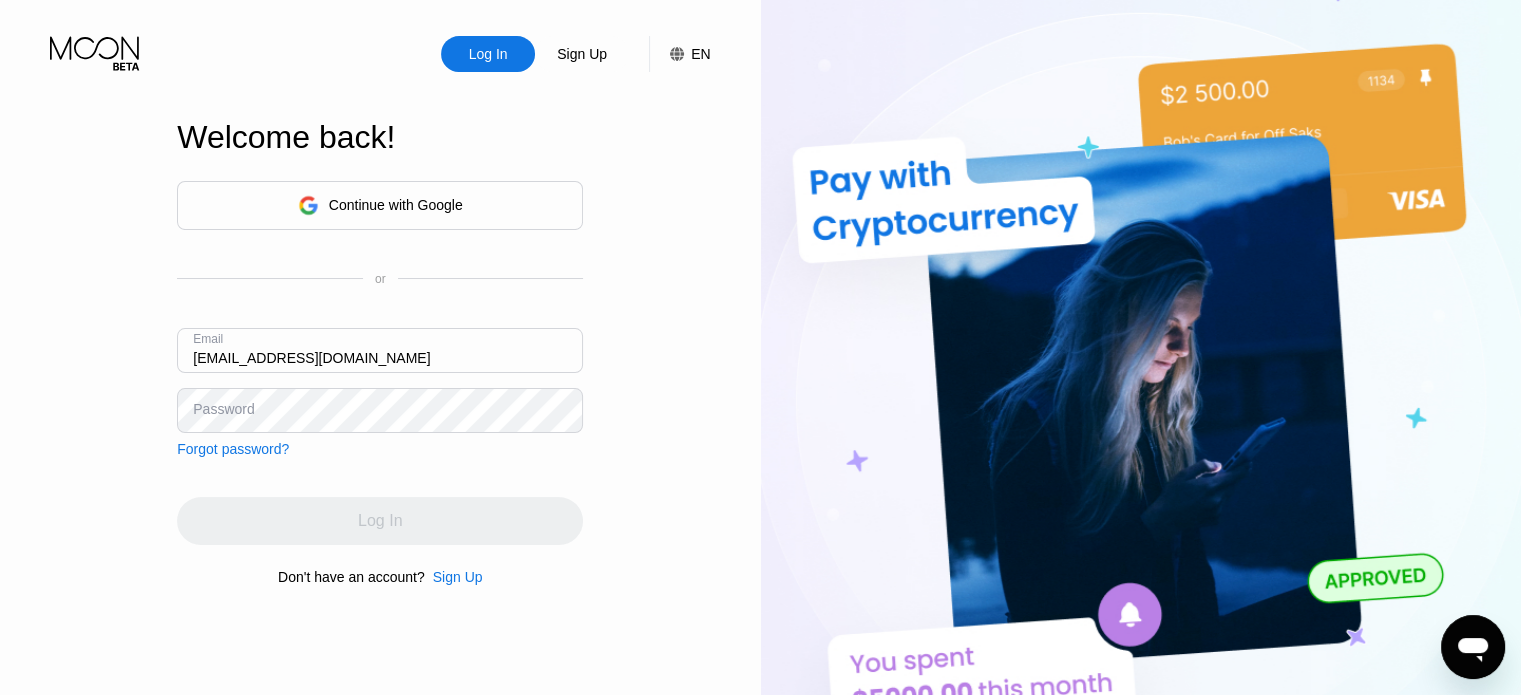 type on "sandyjackson2009@archeolymail.com" 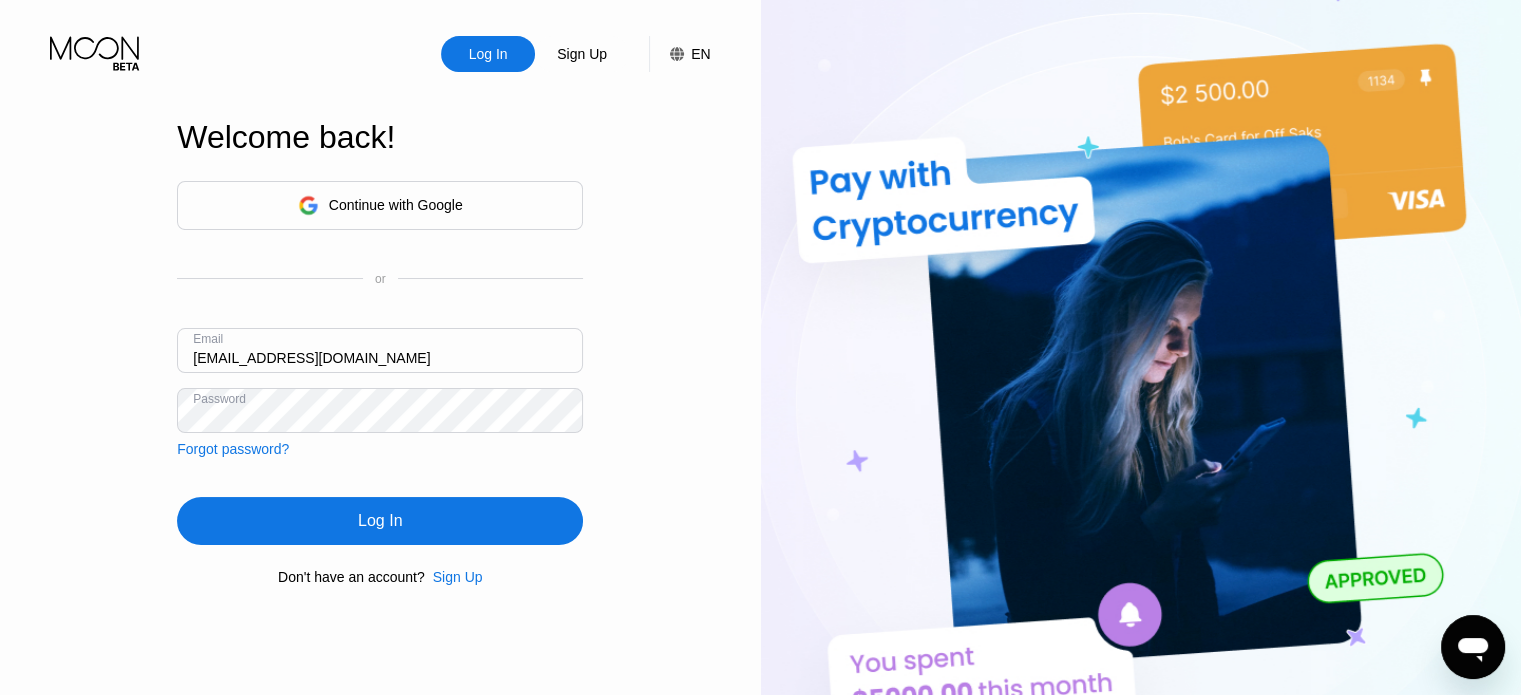 click on "Log In" at bounding box center [380, 521] 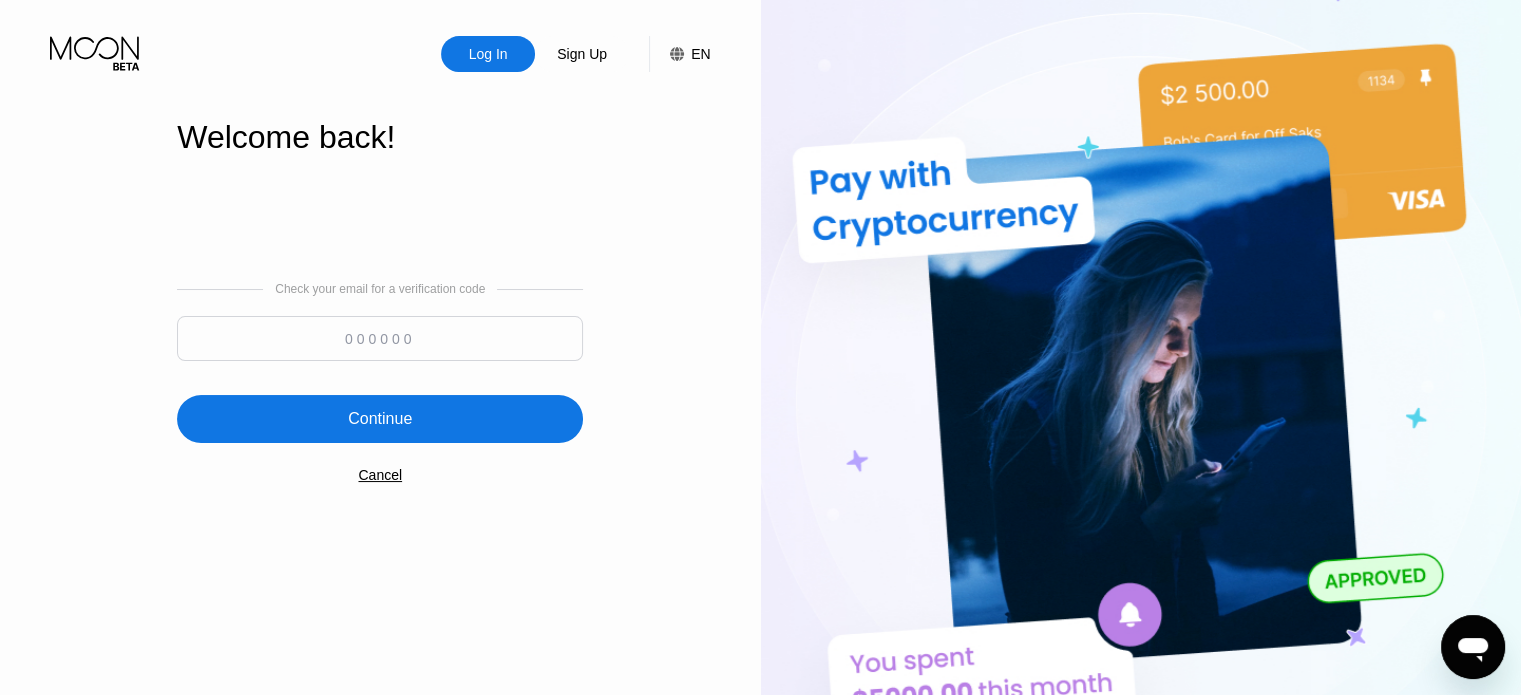click at bounding box center [380, 338] 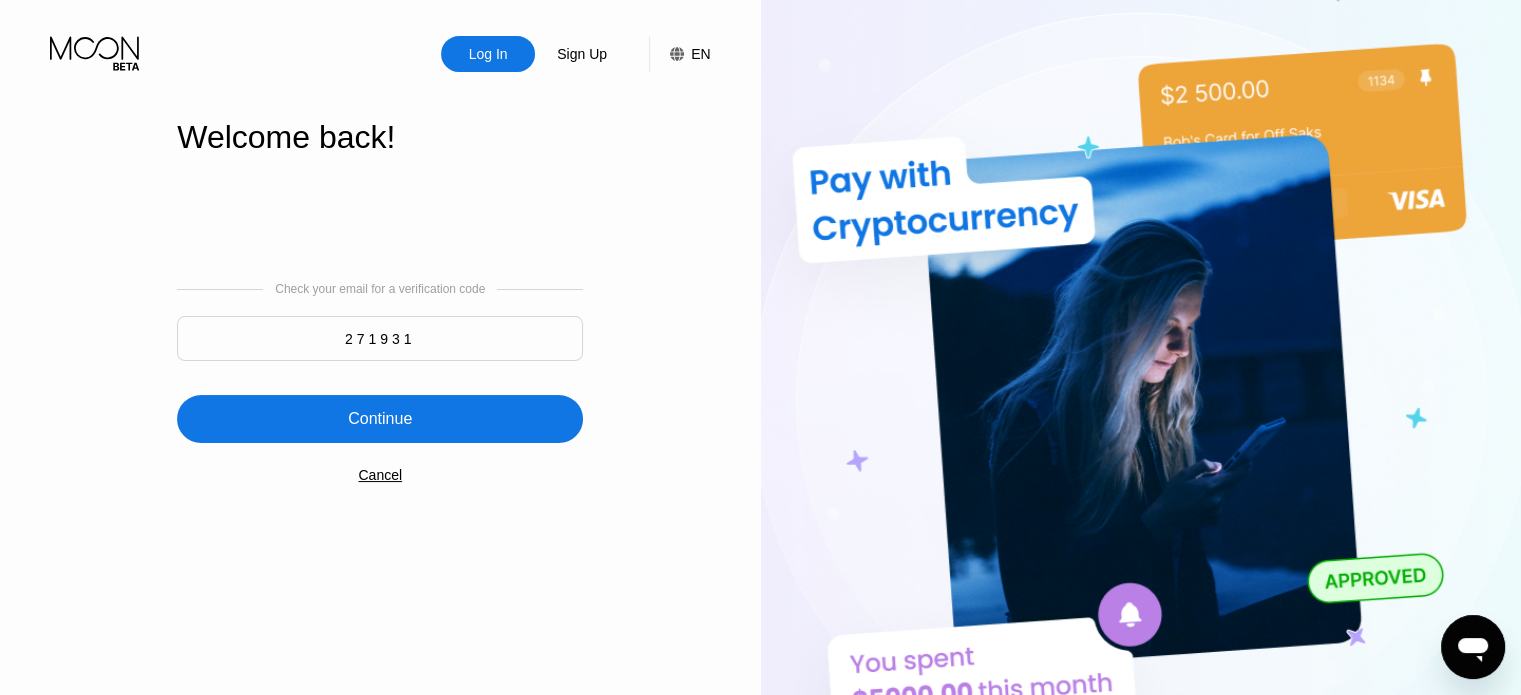 type on "271931" 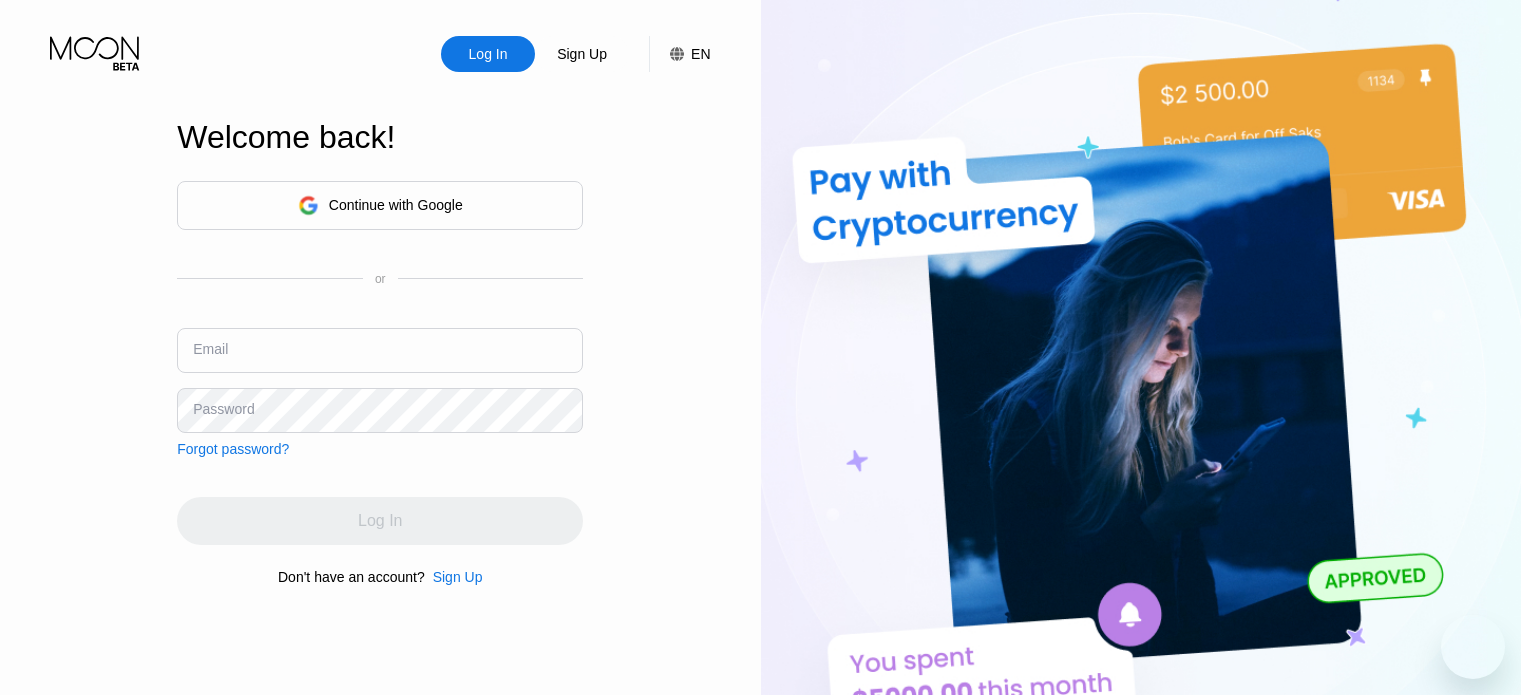 scroll, scrollTop: 0, scrollLeft: 0, axis: both 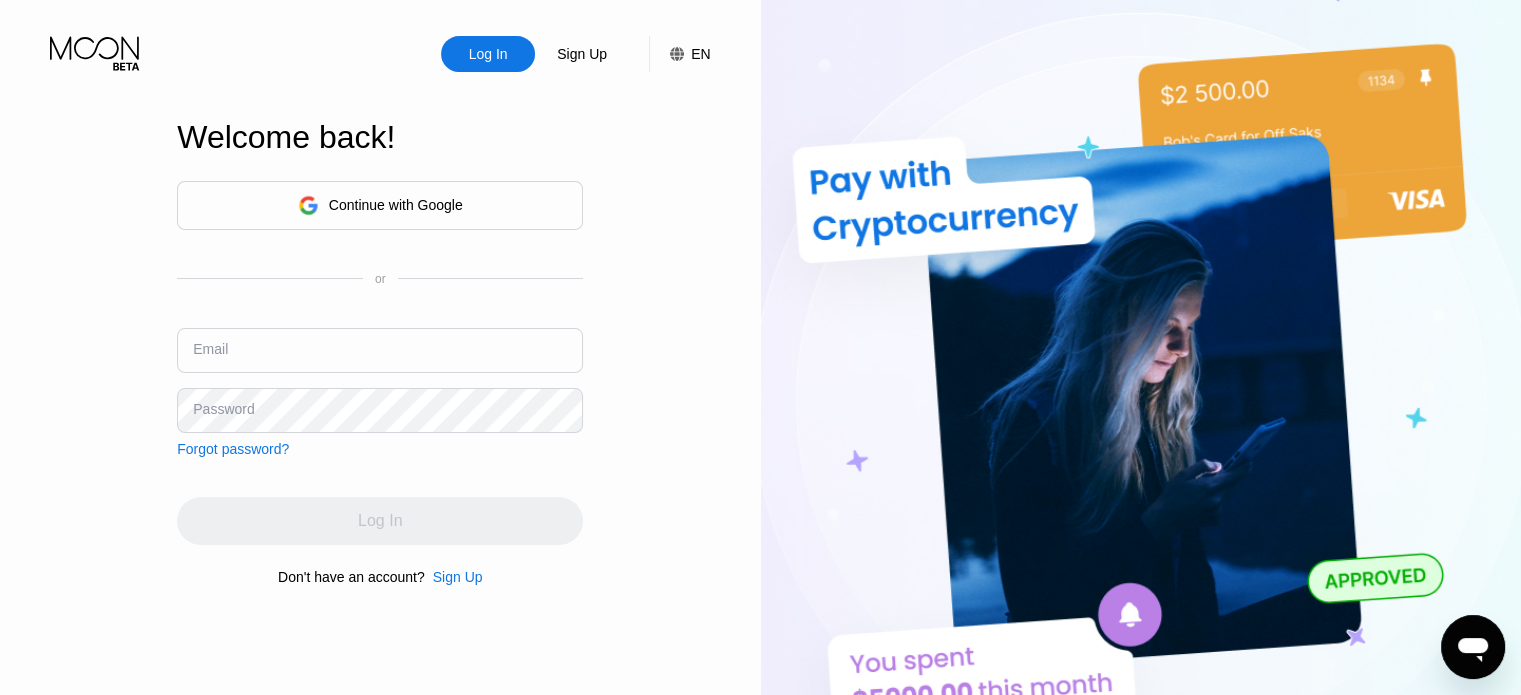 click at bounding box center [380, 350] 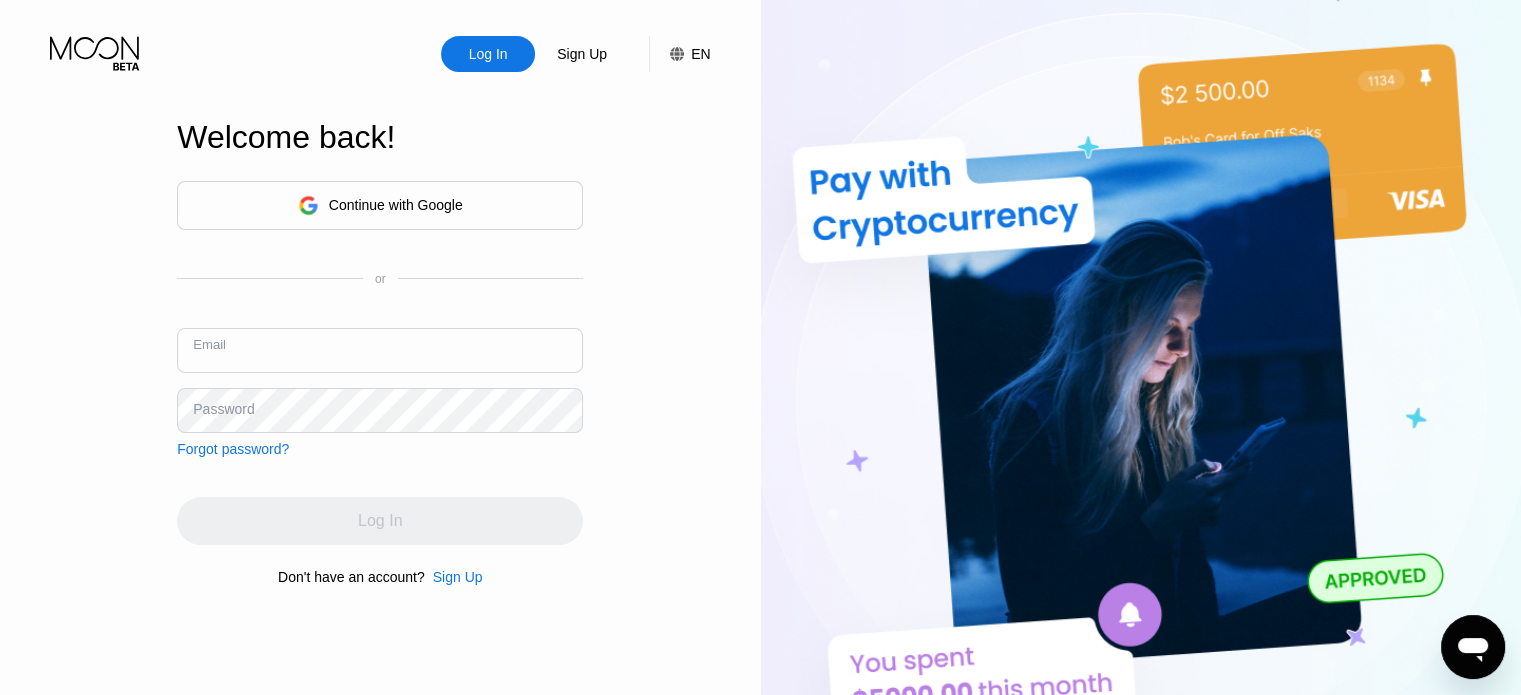 paste on "amandaroberts1933@lexiphanymail.com" 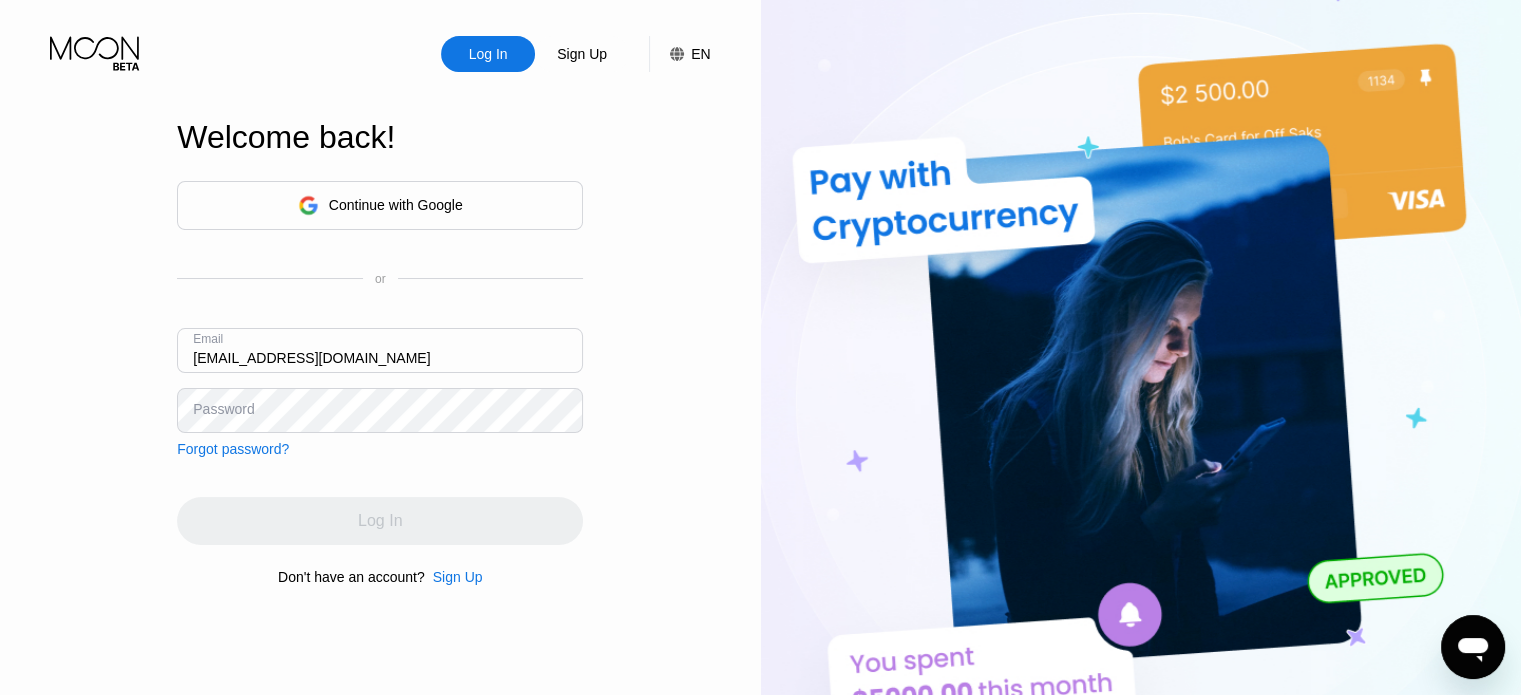 type on "amandaroberts1933@lexiphanymail.com" 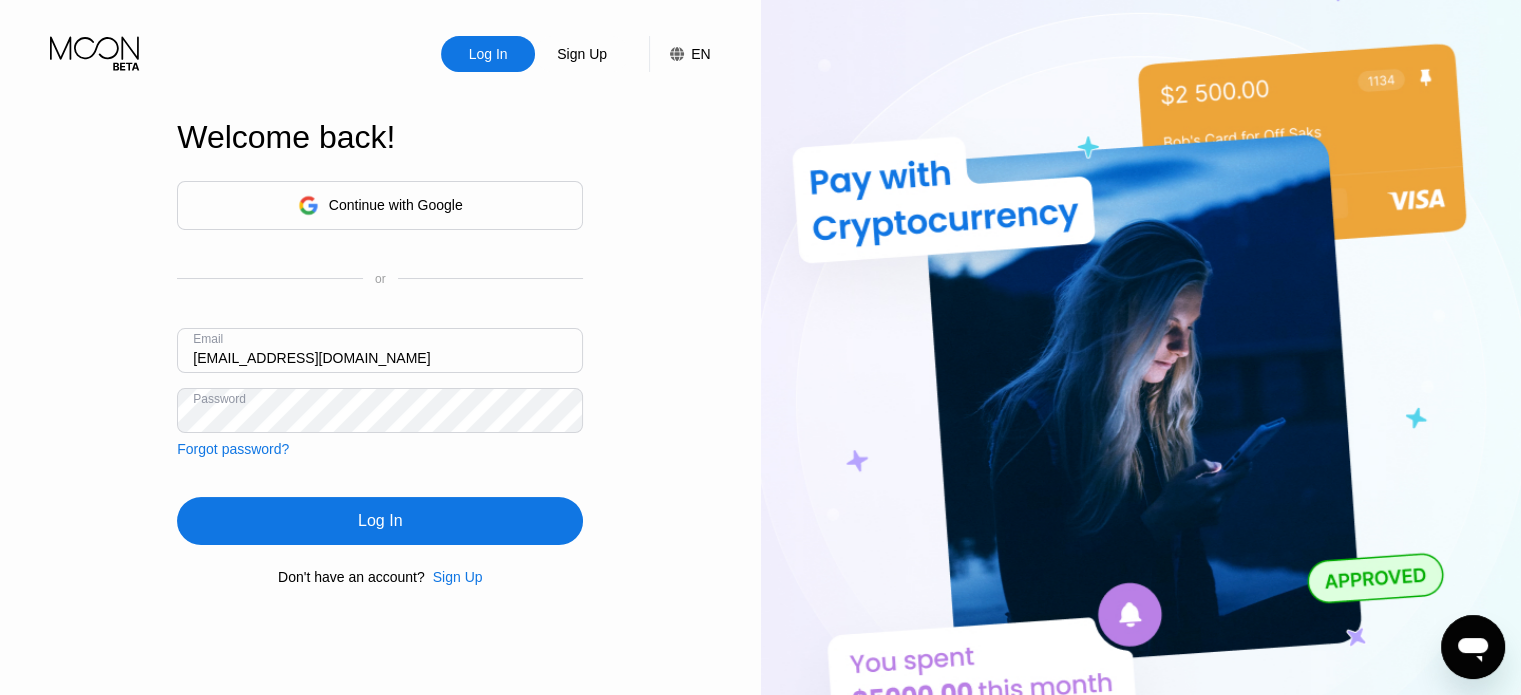 click on "Log In" at bounding box center [380, 521] 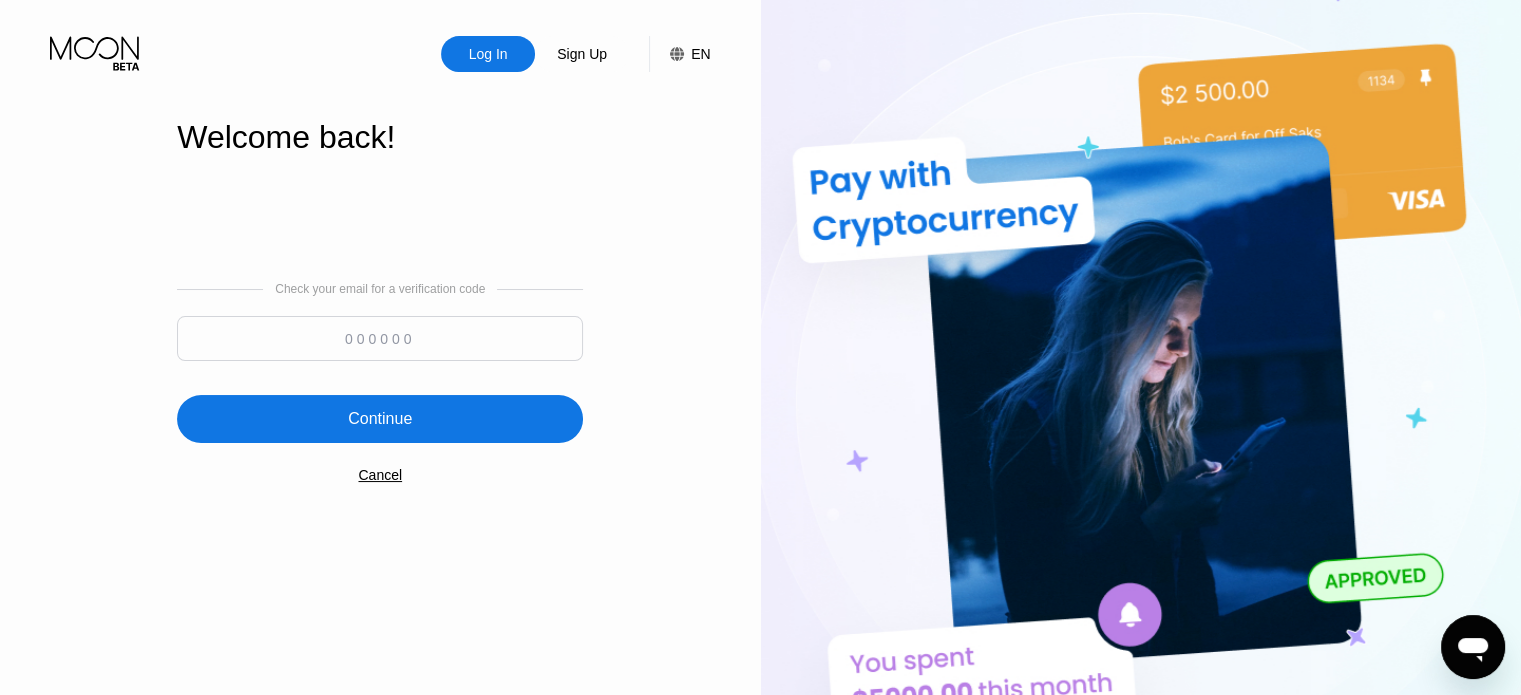 click at bounding box center (380, 338) 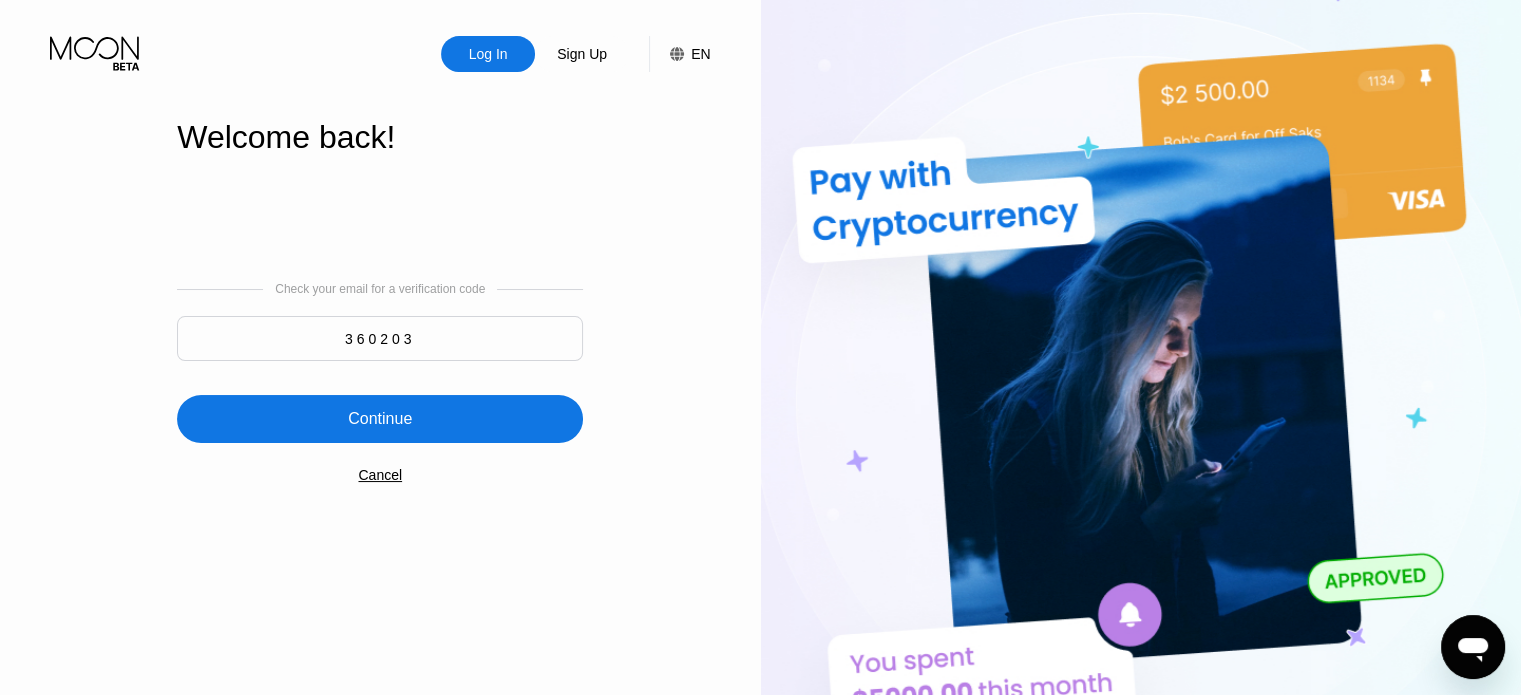 type on "360203" 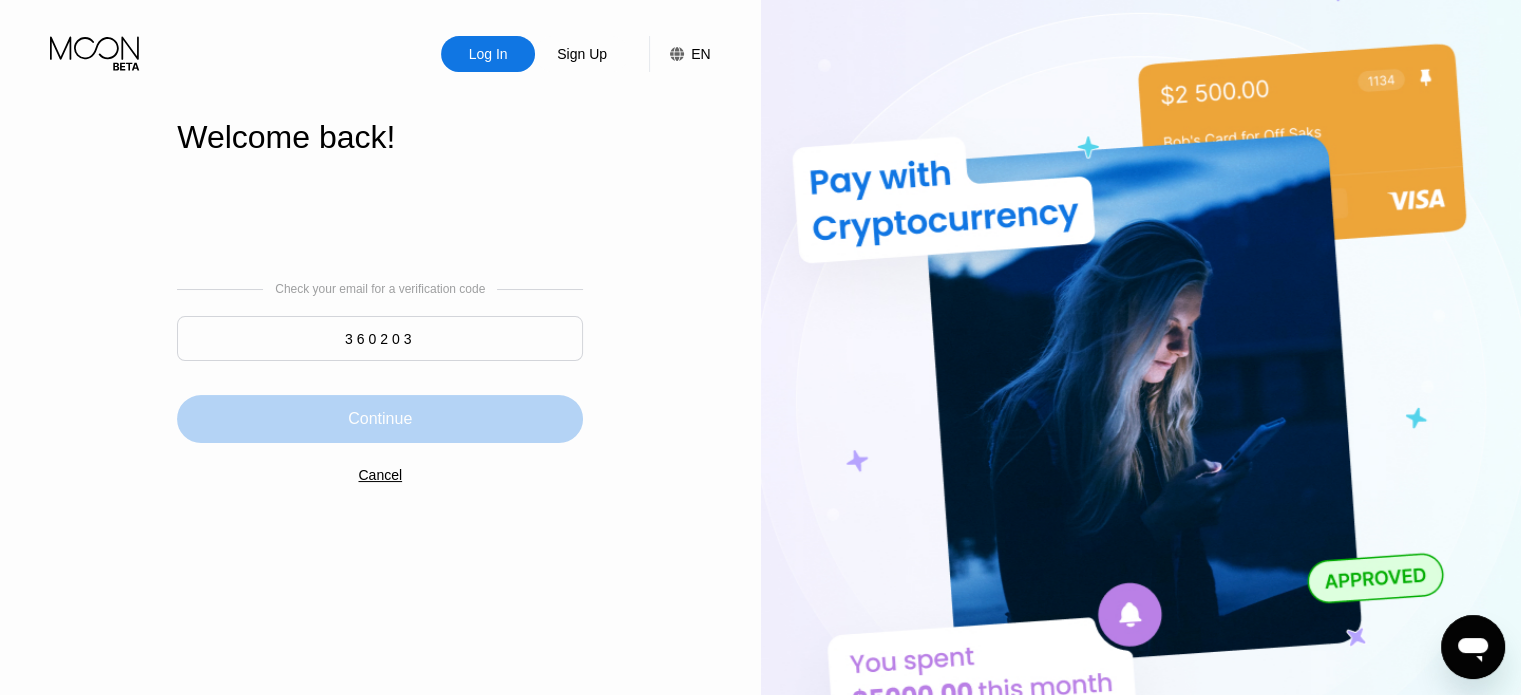 click on "Continue" at bounding box center (380, 419) 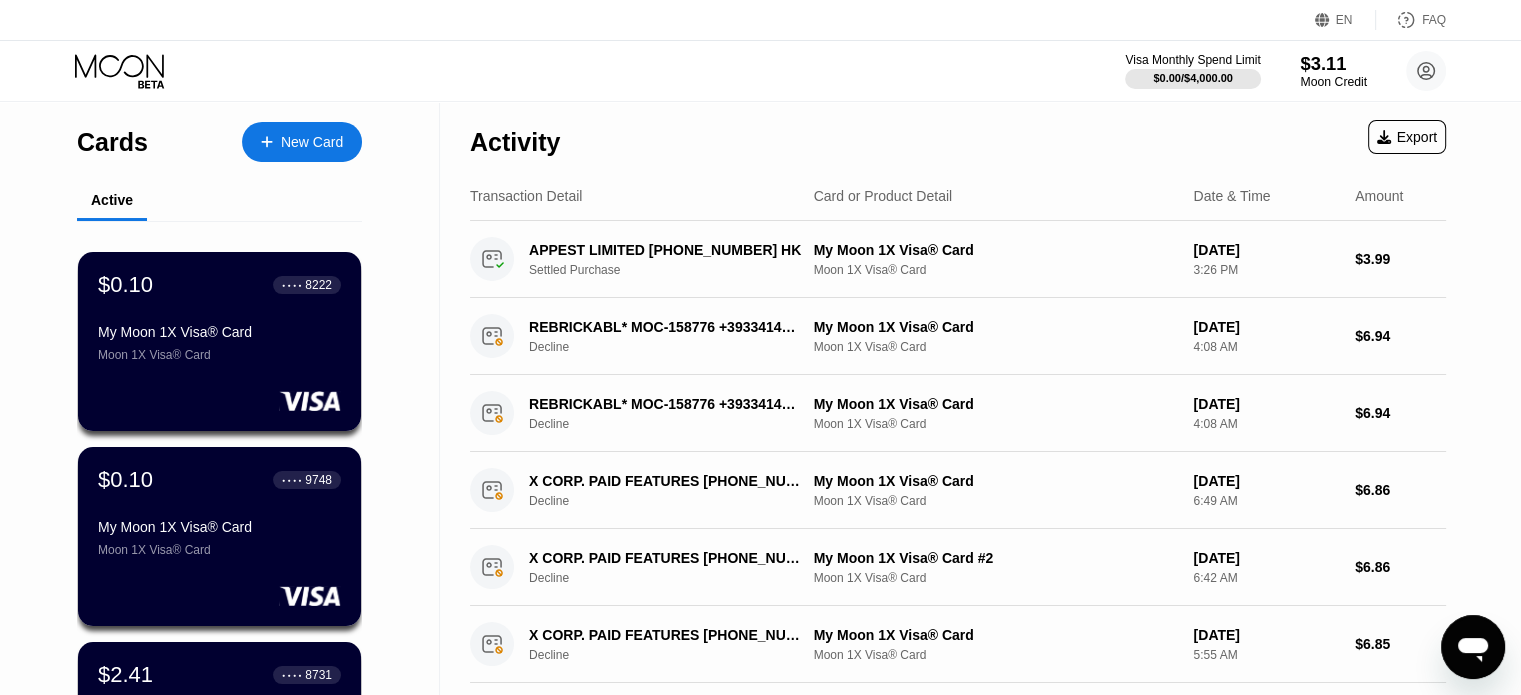 click on "Moon Credit" at bounding box center [1333, 82] 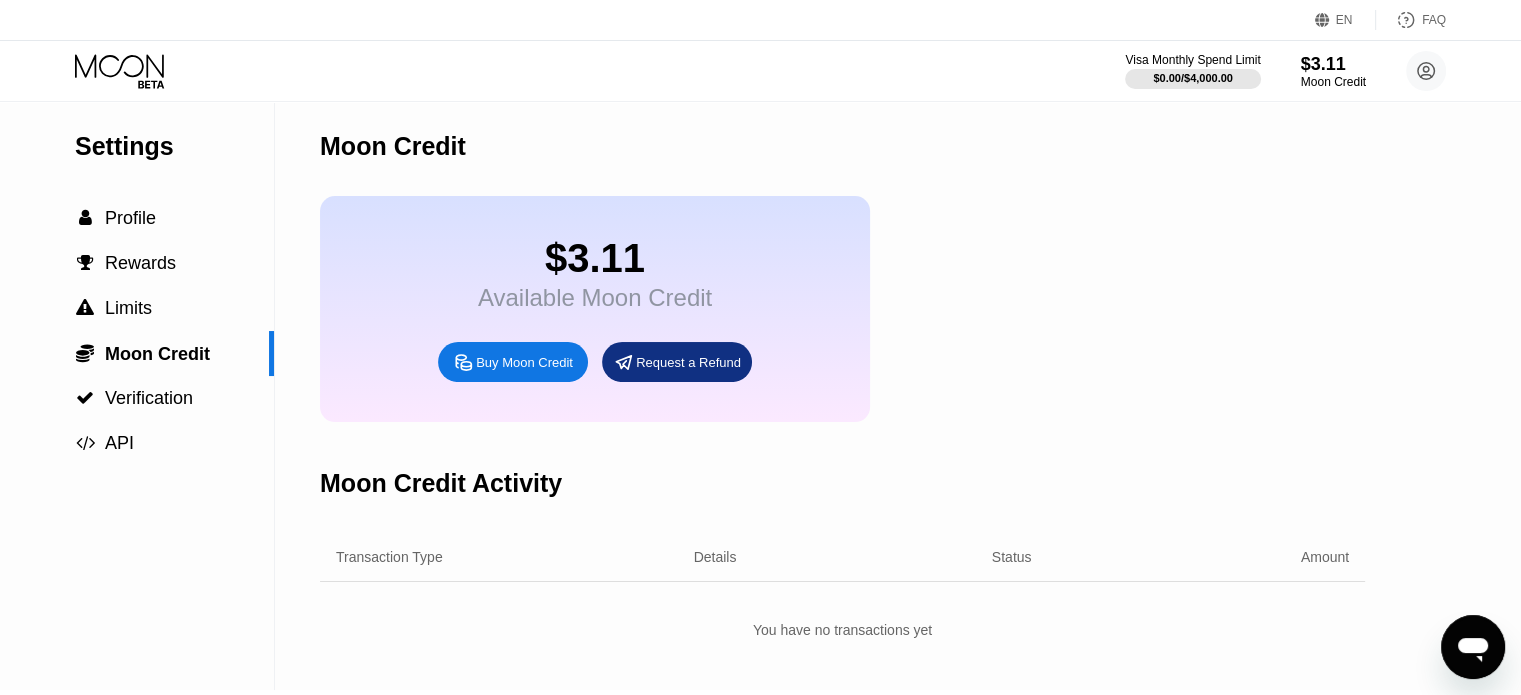 scroll, scrollTop: 4, scrollLeft: 0, axis: vertical 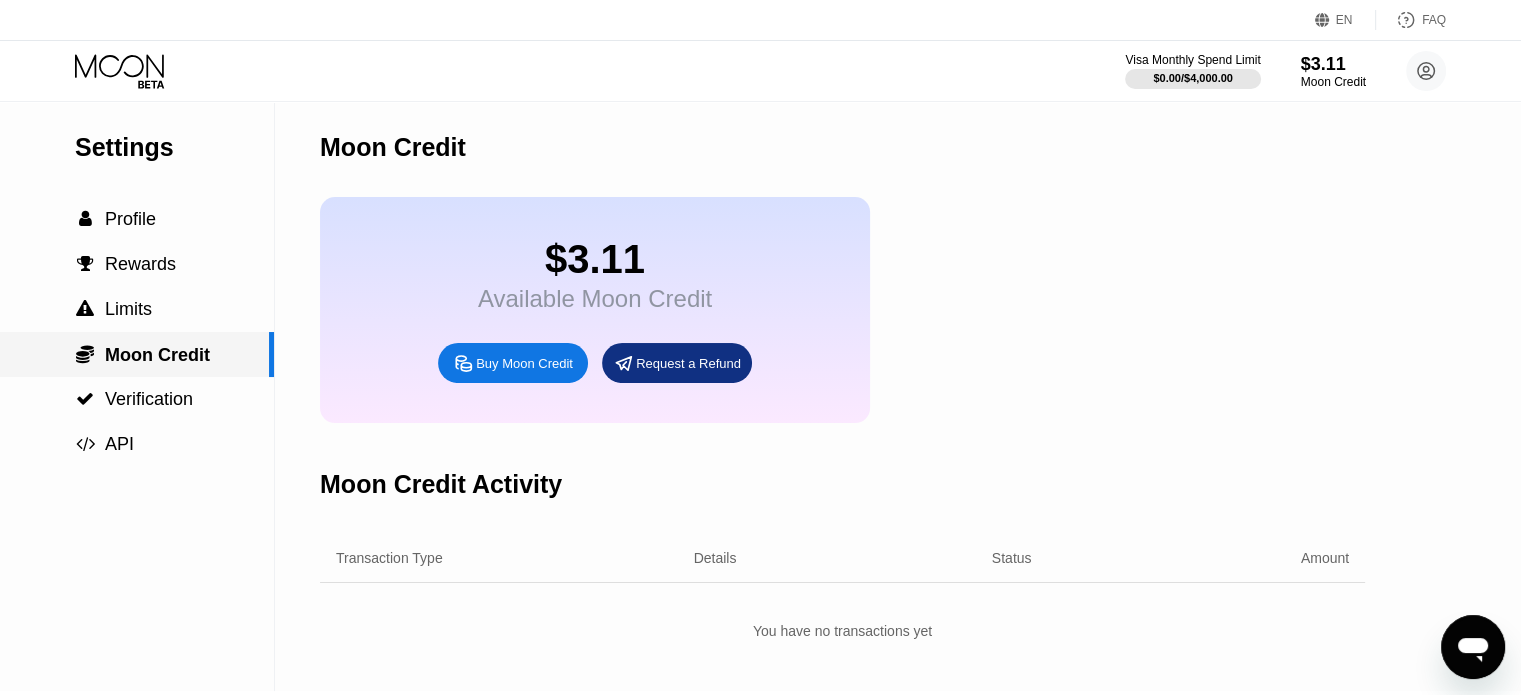 click on " Limits" at bounding box center [137, 309] 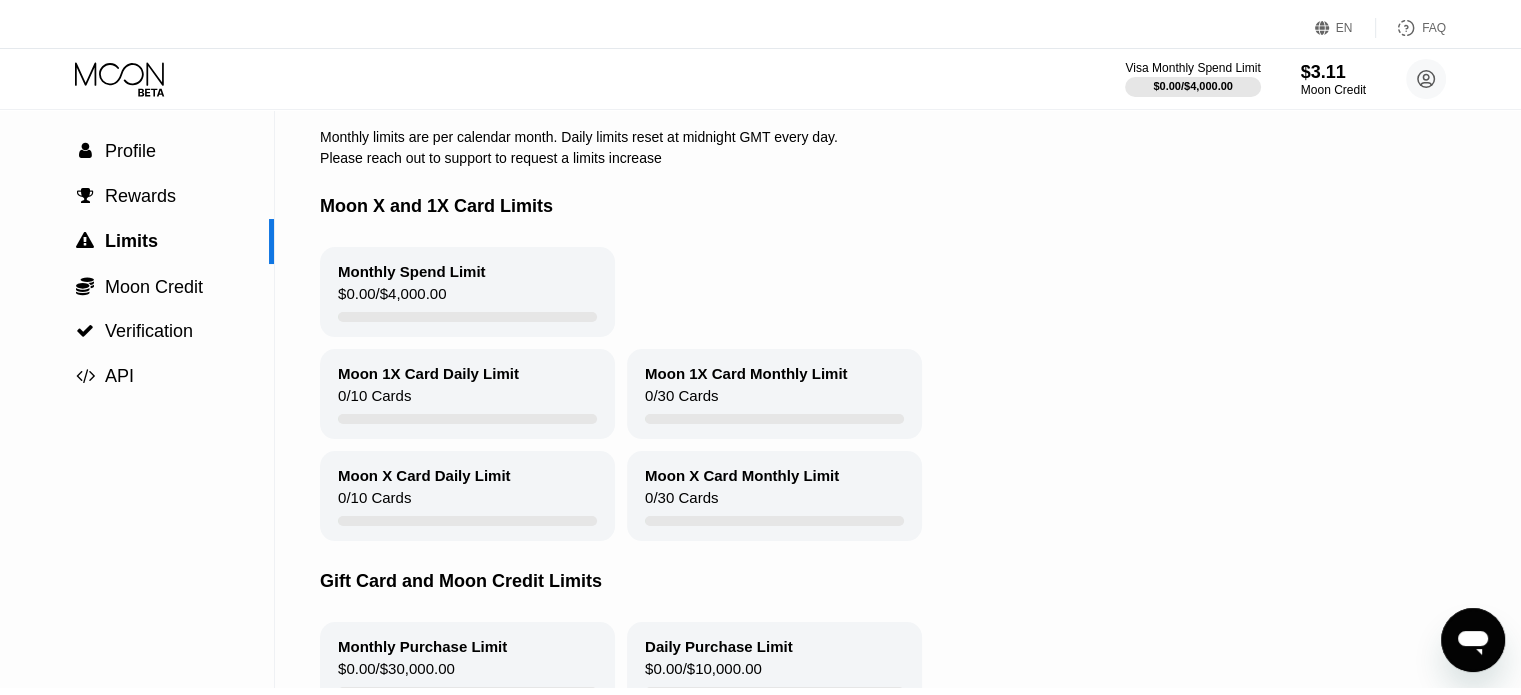 scroll, scrollTop: 0, scrollLeft: 0, axis: both 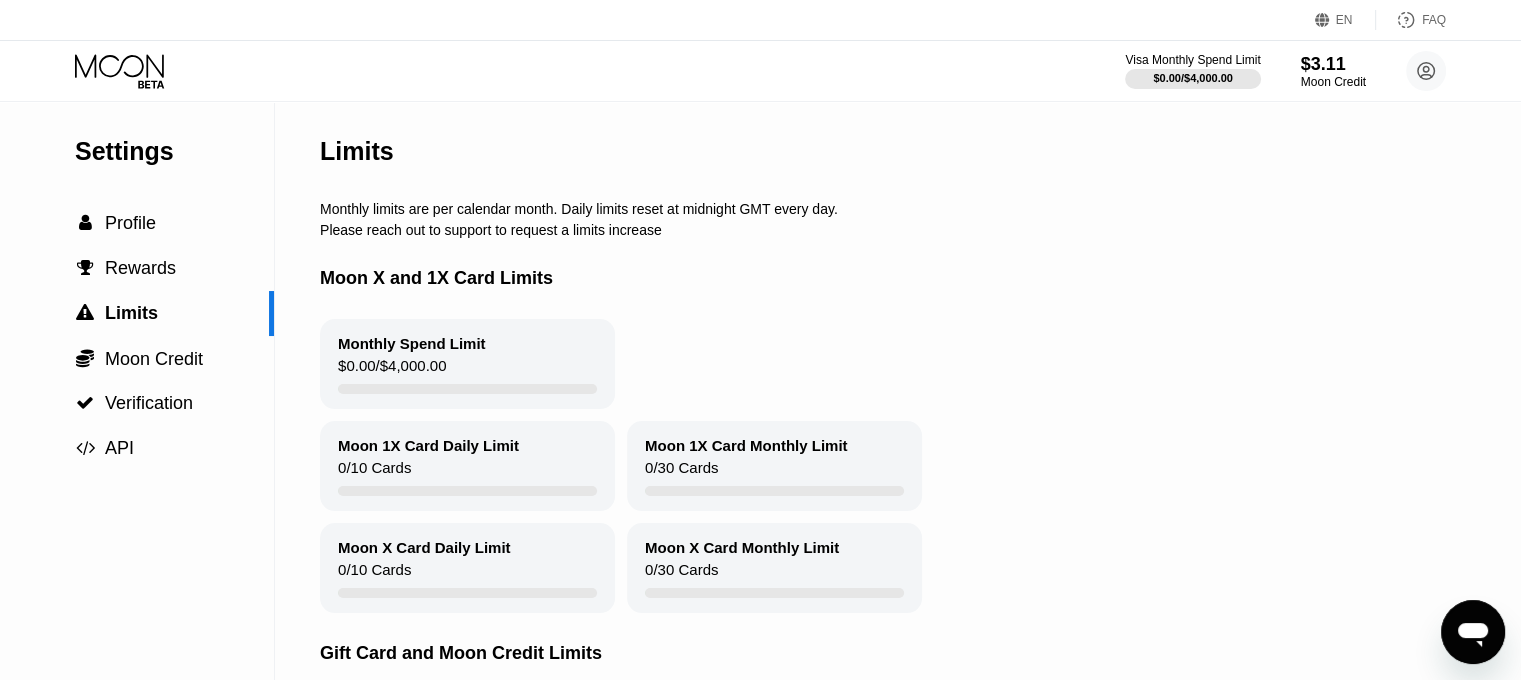 click 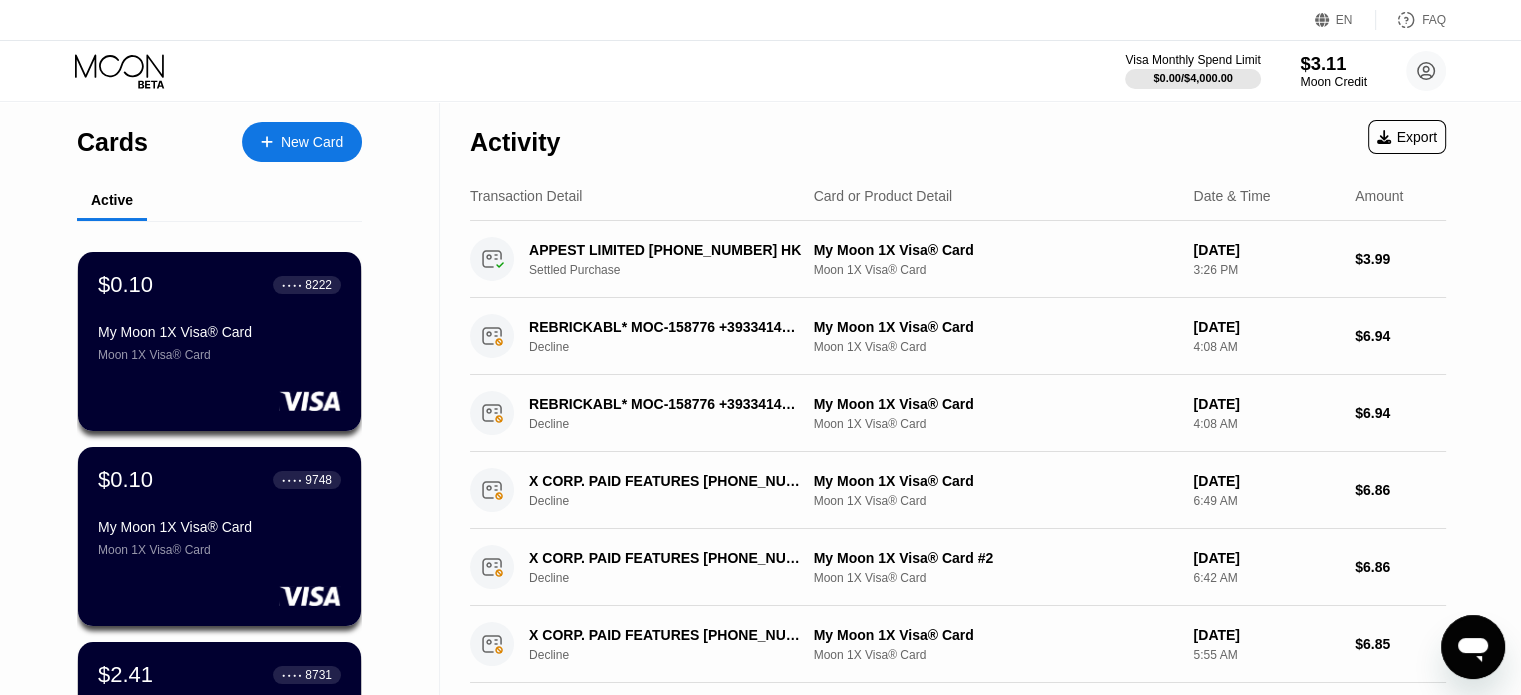 click on "Moon Credit" at bounding box center (1333, 82) 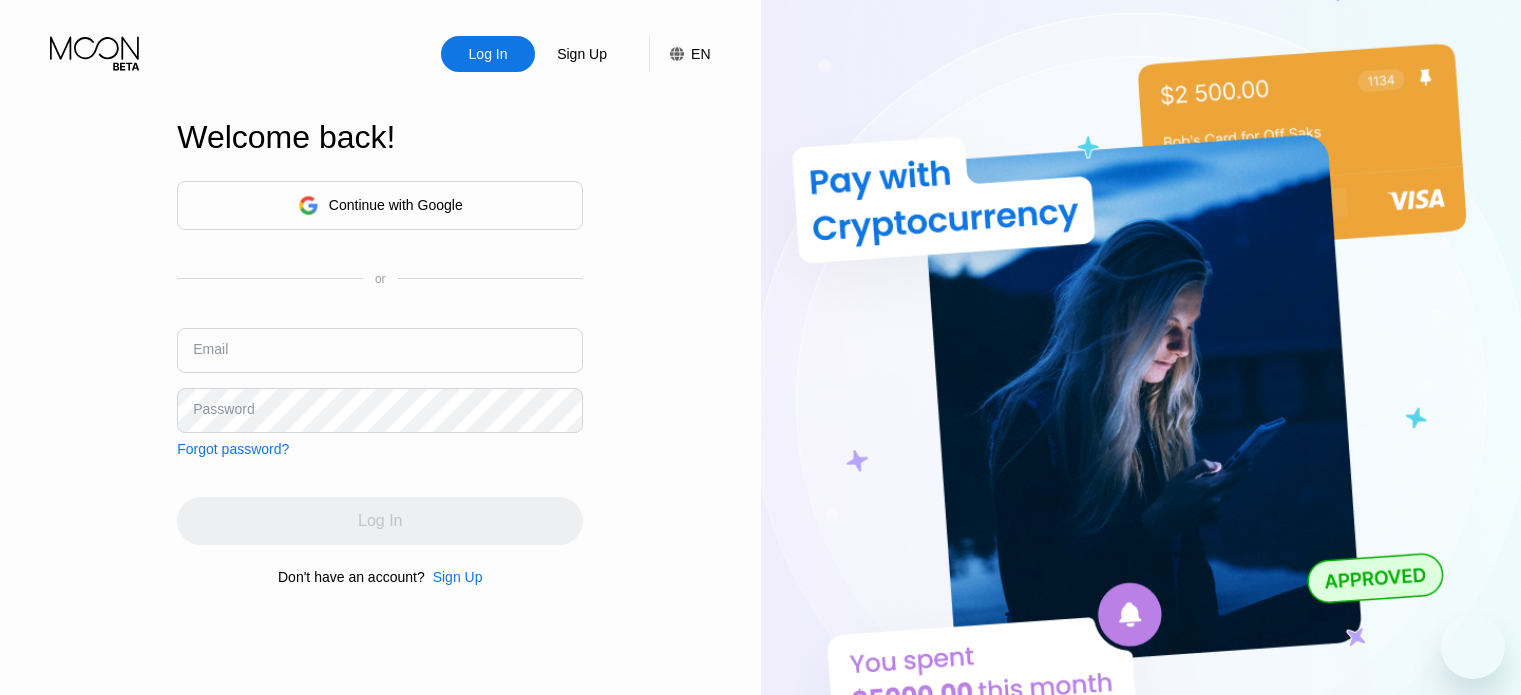 scroll, scrollTop: 100, scrollLeft: 0, axis: vertical 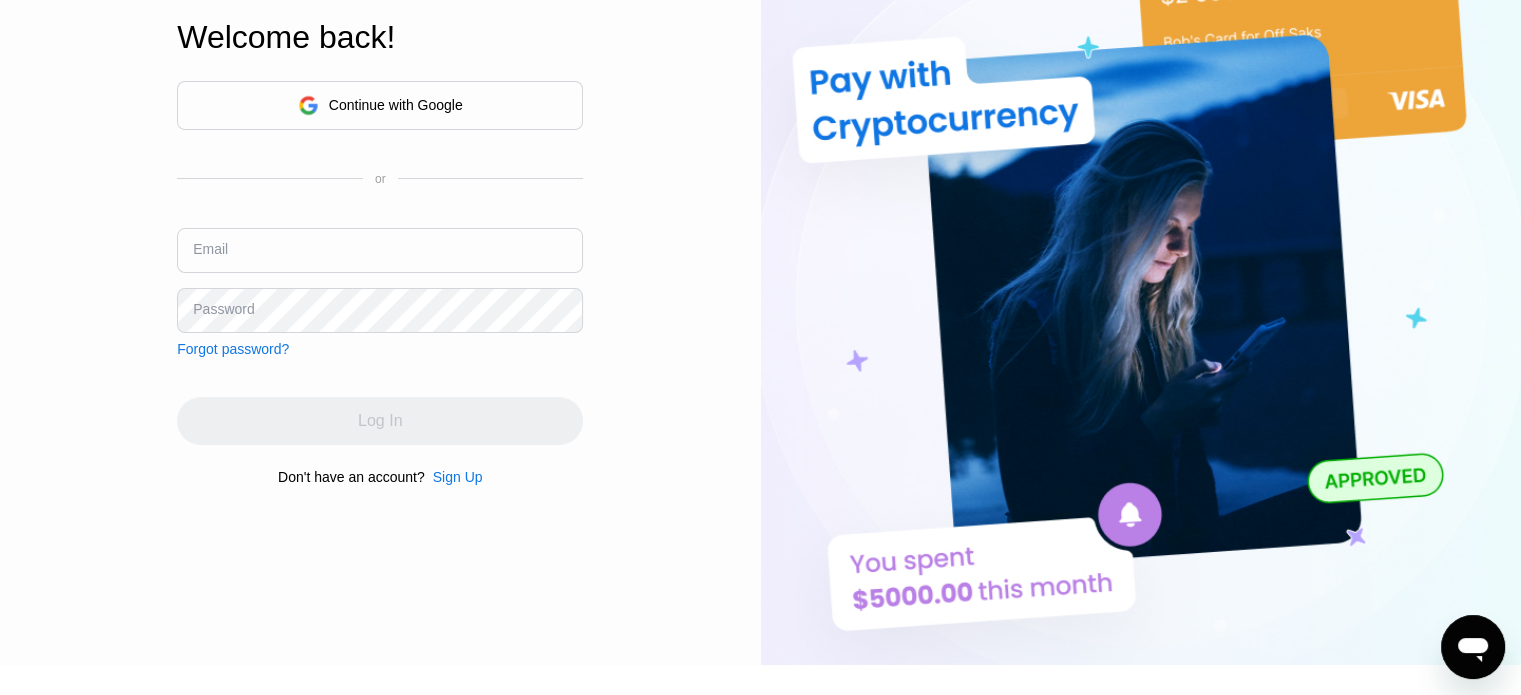 click at bounding box center (380, 250) 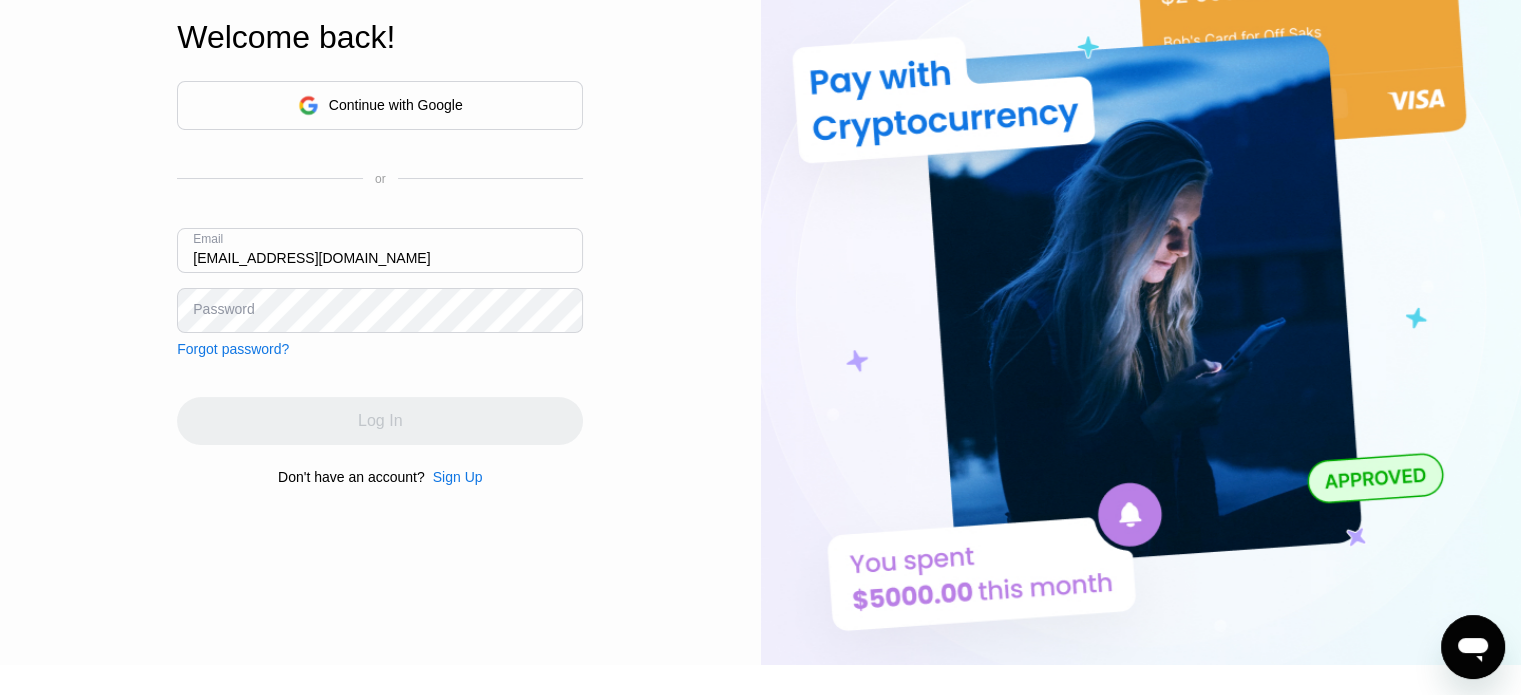 click on "Continue with Google or Email [EMAIL_ADDRESS][DOMAIN_NAME] Password Forgot password?" at bounding box center [380, 219] 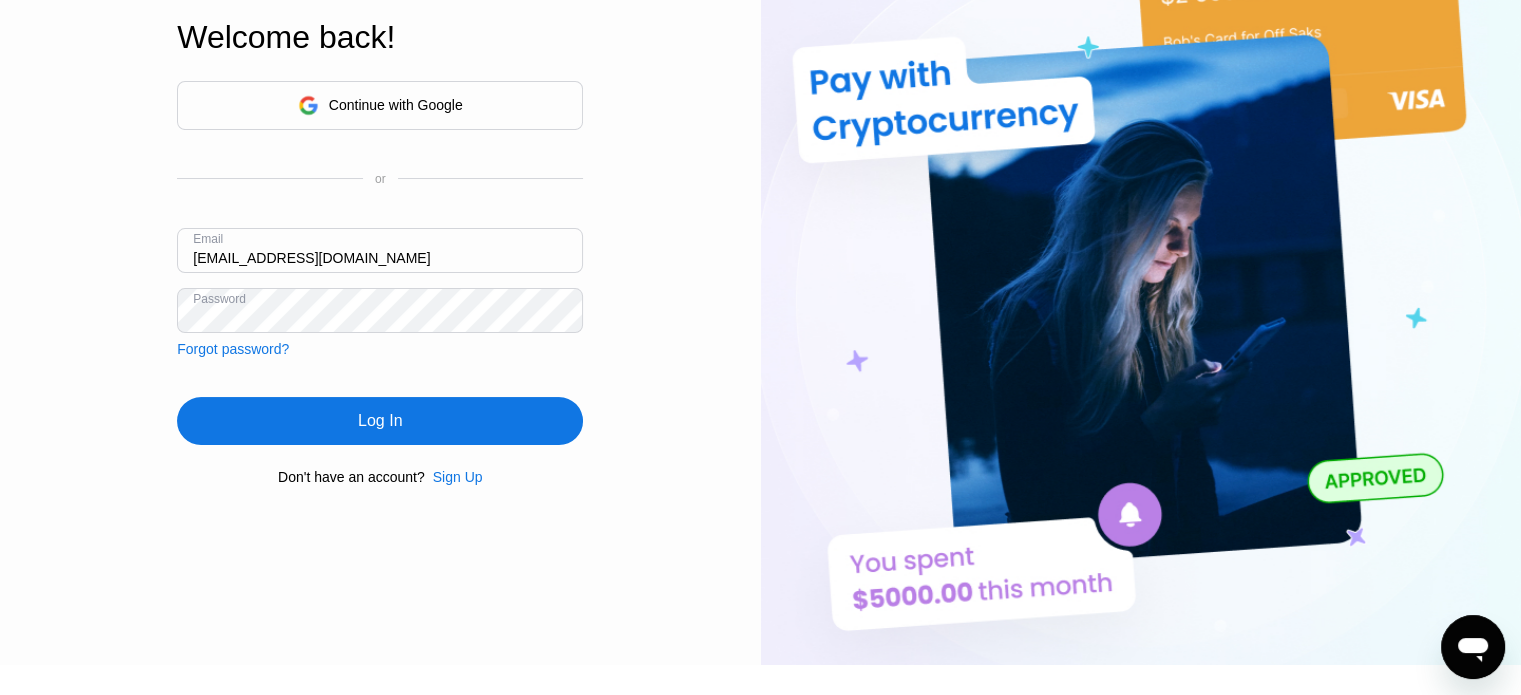 click on "Log In" at bounding box center (380, 421) 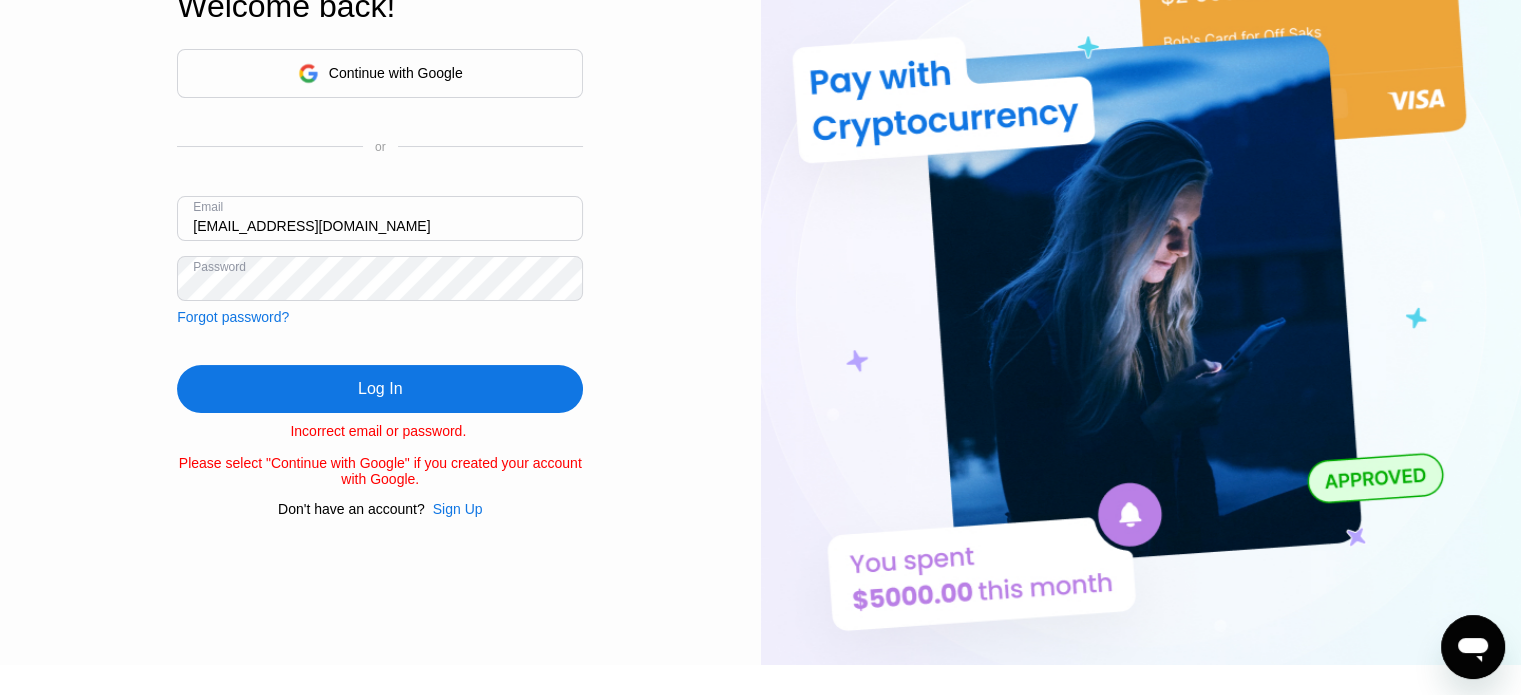 click on "Log In Sign Up EN Language Select an item Save Welcome back! Continue with Google or Email carolmitchell1910@moratymail.com Password Forgot password? Log In Incorrect email or password.
Please select "Continue with Google" if you created your account with Google. Don't have an account? Sign Up" at bounding box center [380, 282] 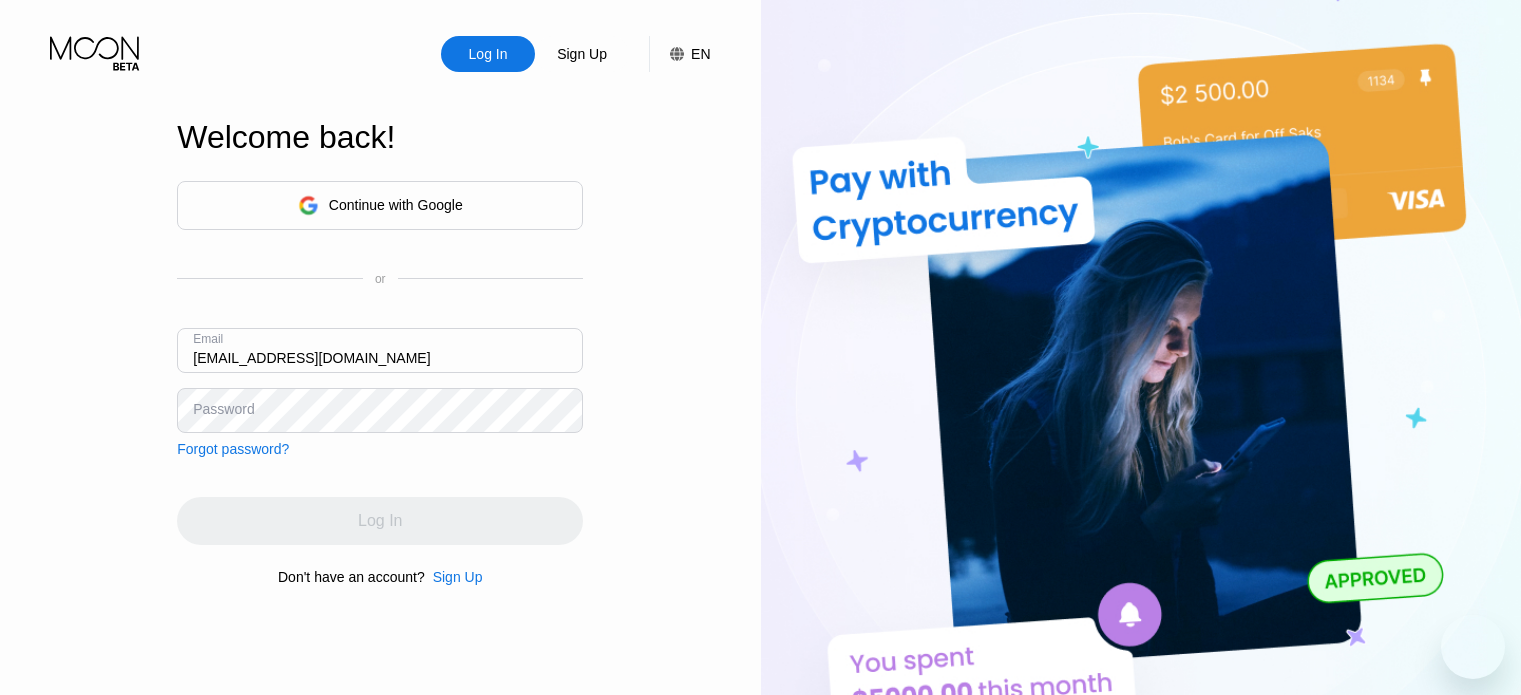 scroll, scrollTop: 100, scrollLeft: 0, axis: vertical 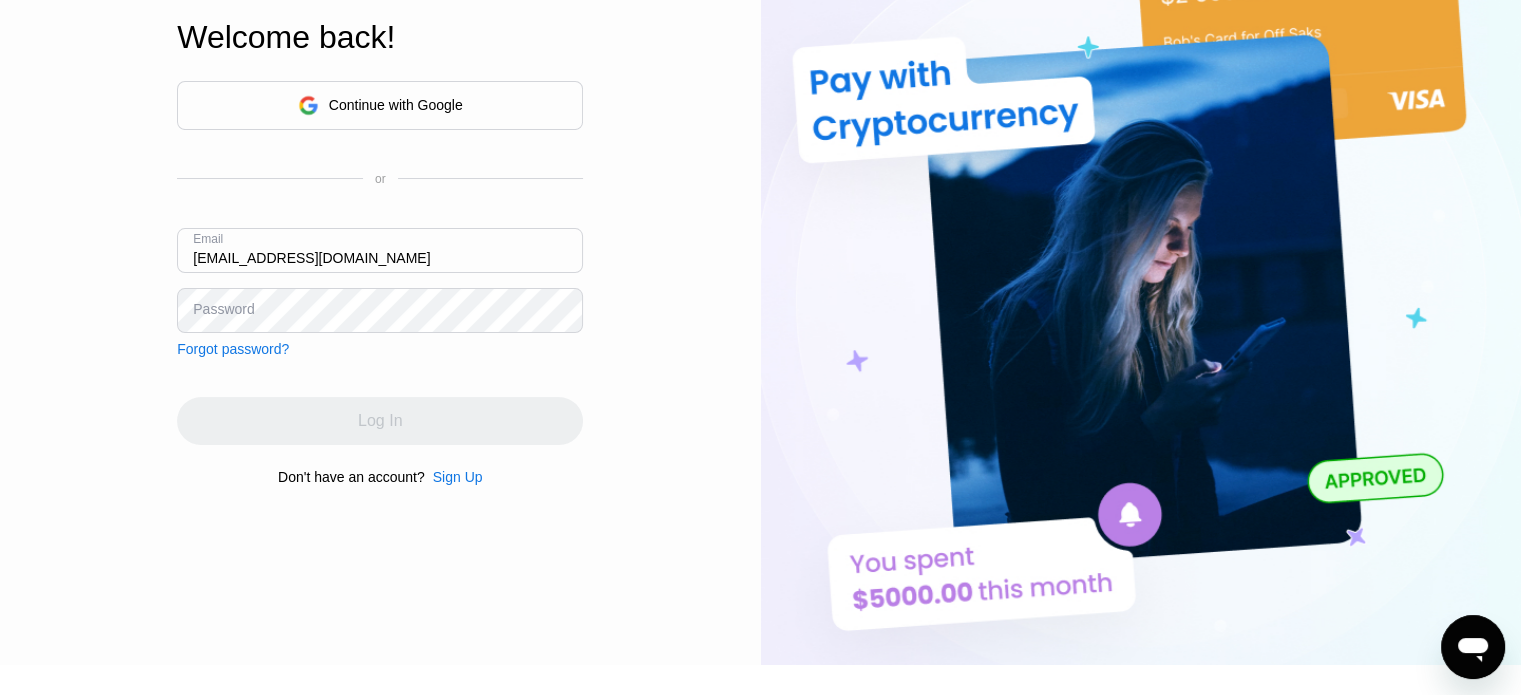 type on "[EMAIL_ADDRESS][DOMAIN_NAME]" 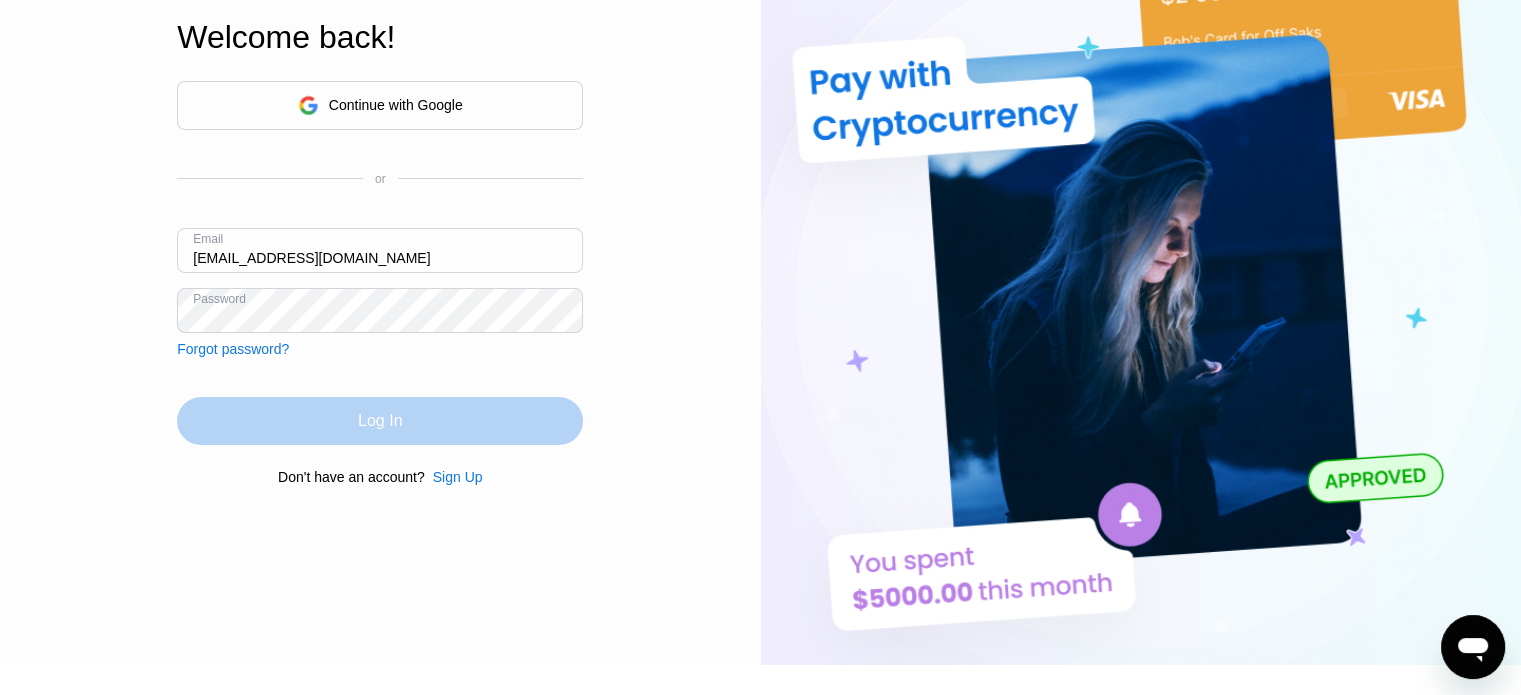 click on "Log In" at bounding box center (380, 421) 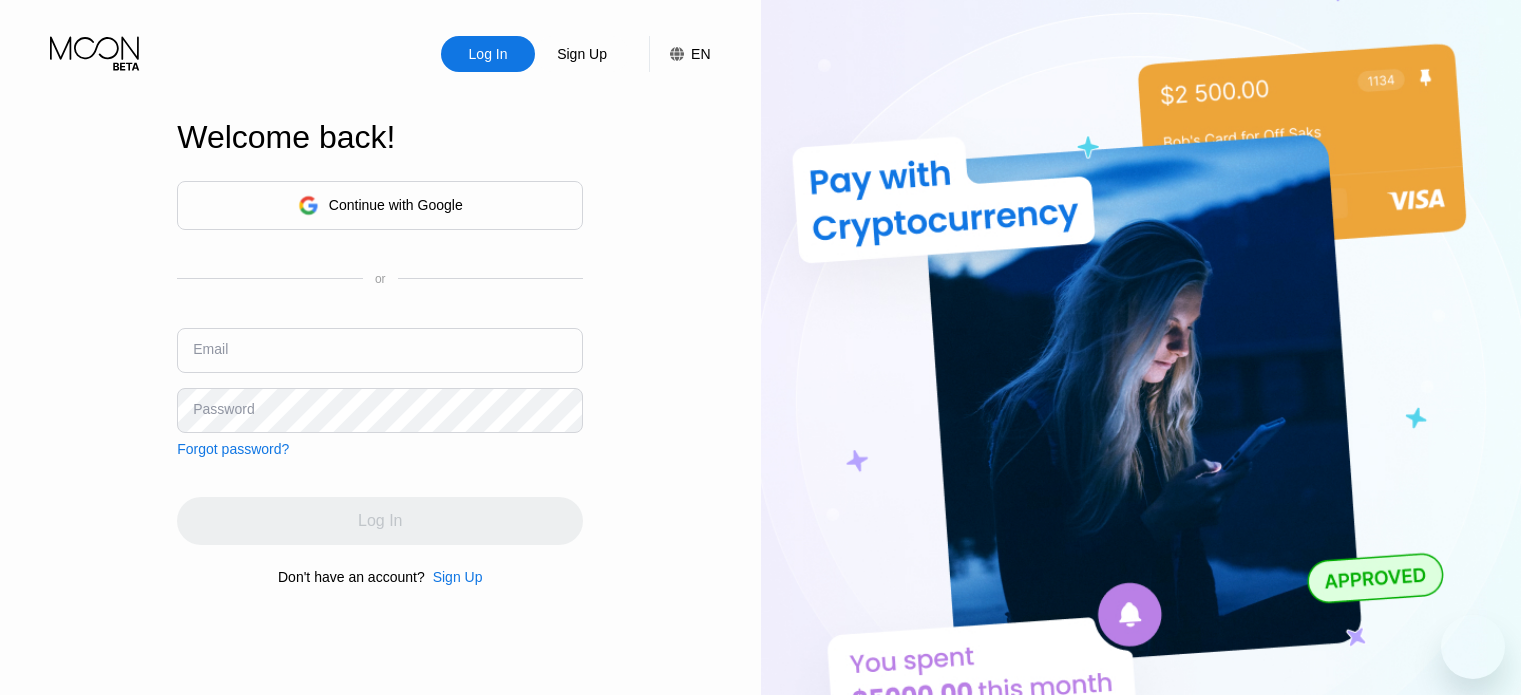 scroll, scrollTop: 0, scrollLeft: 0, axis: both 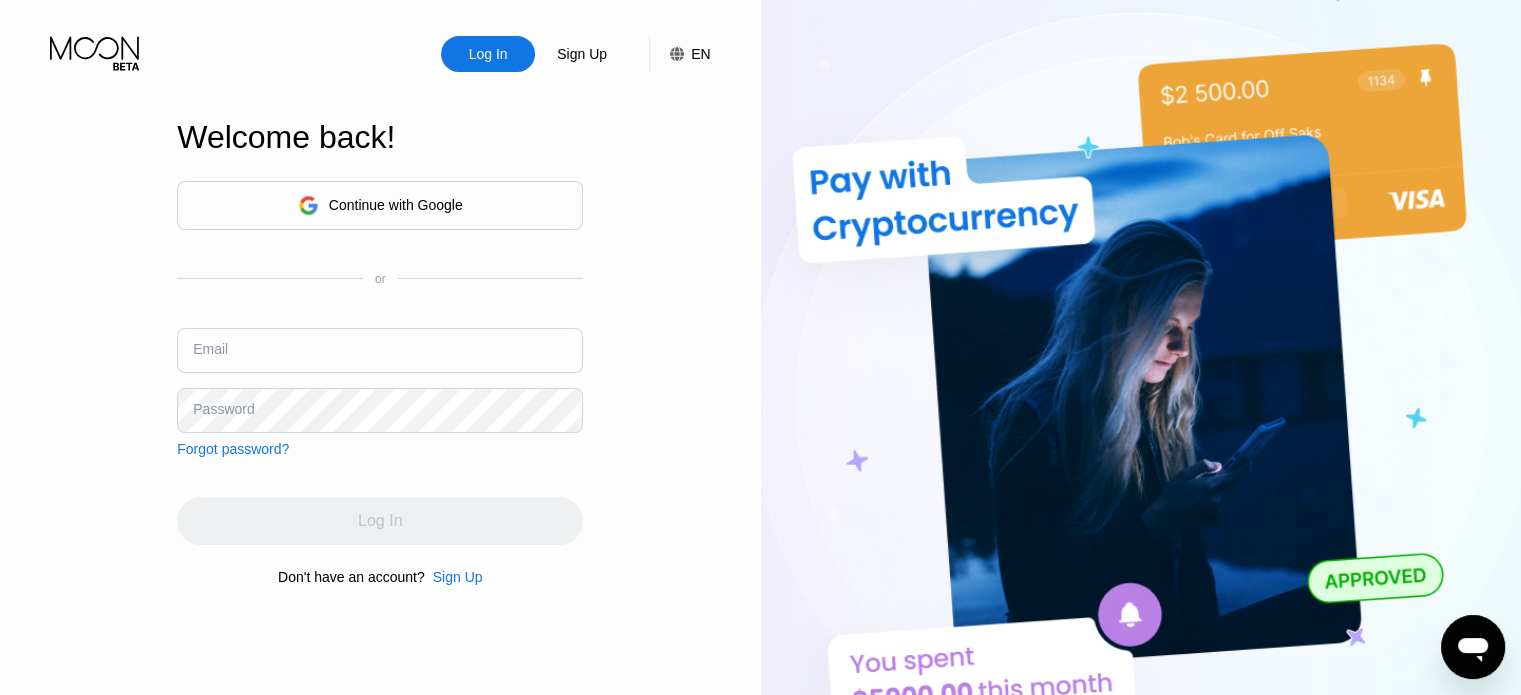 click at bounding box center [380, 350] 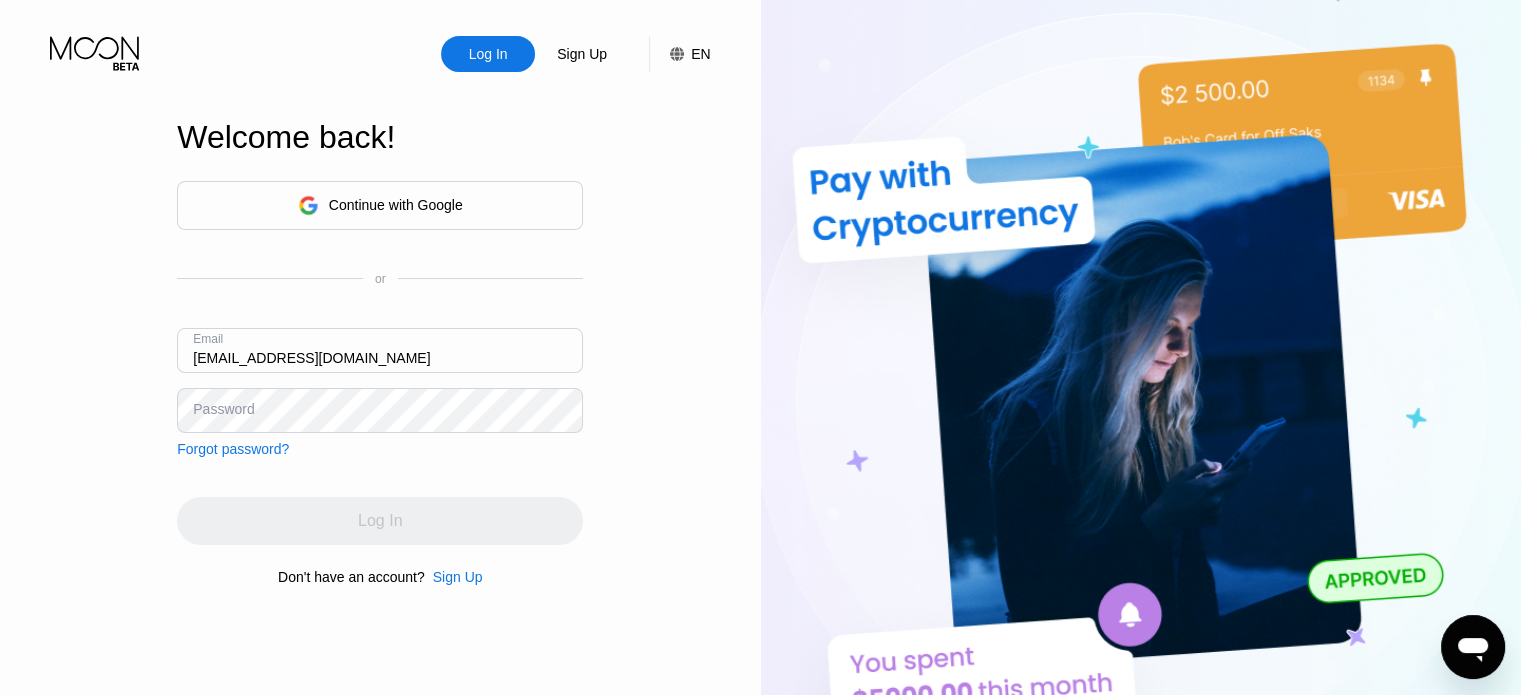 type on "[EMAIL_ADDRESS][DOMAIN_NAME]" 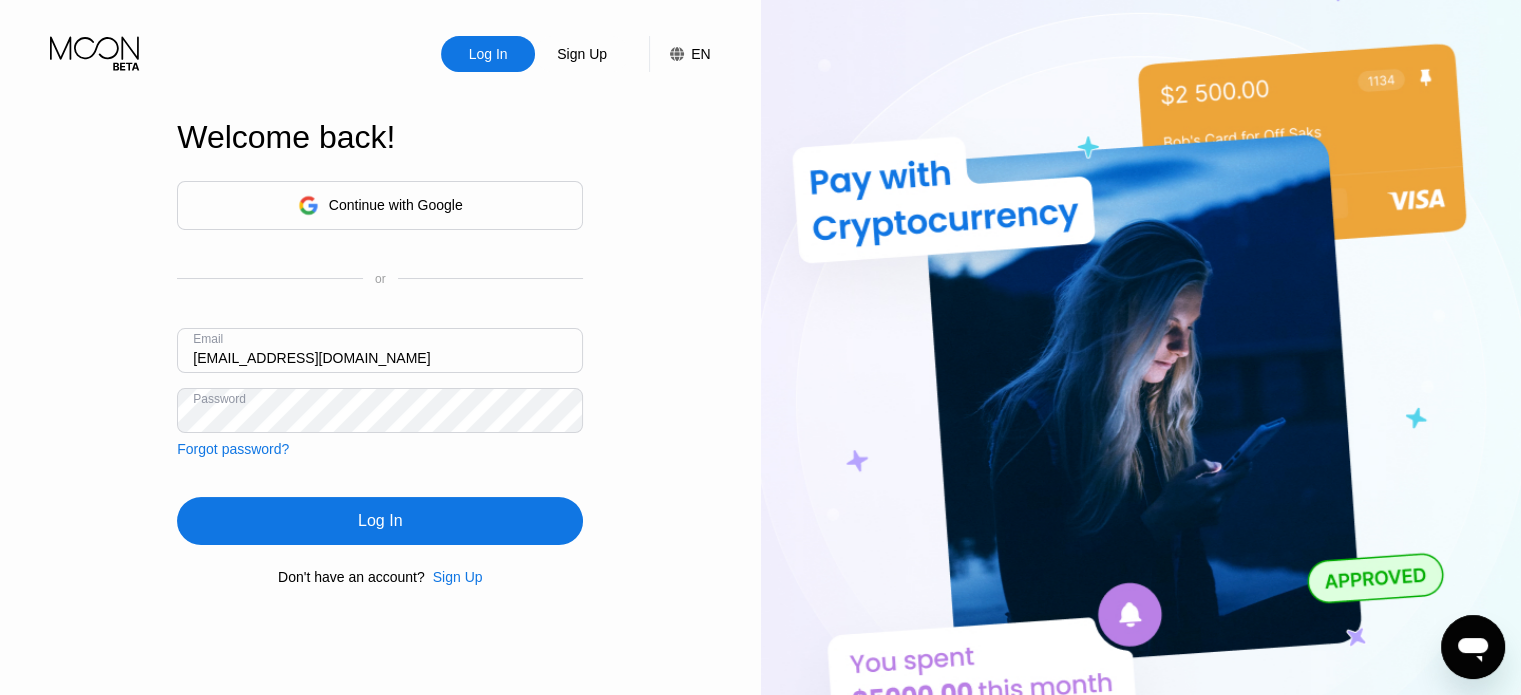 click on "Log In" at bounding box center (380, 521) 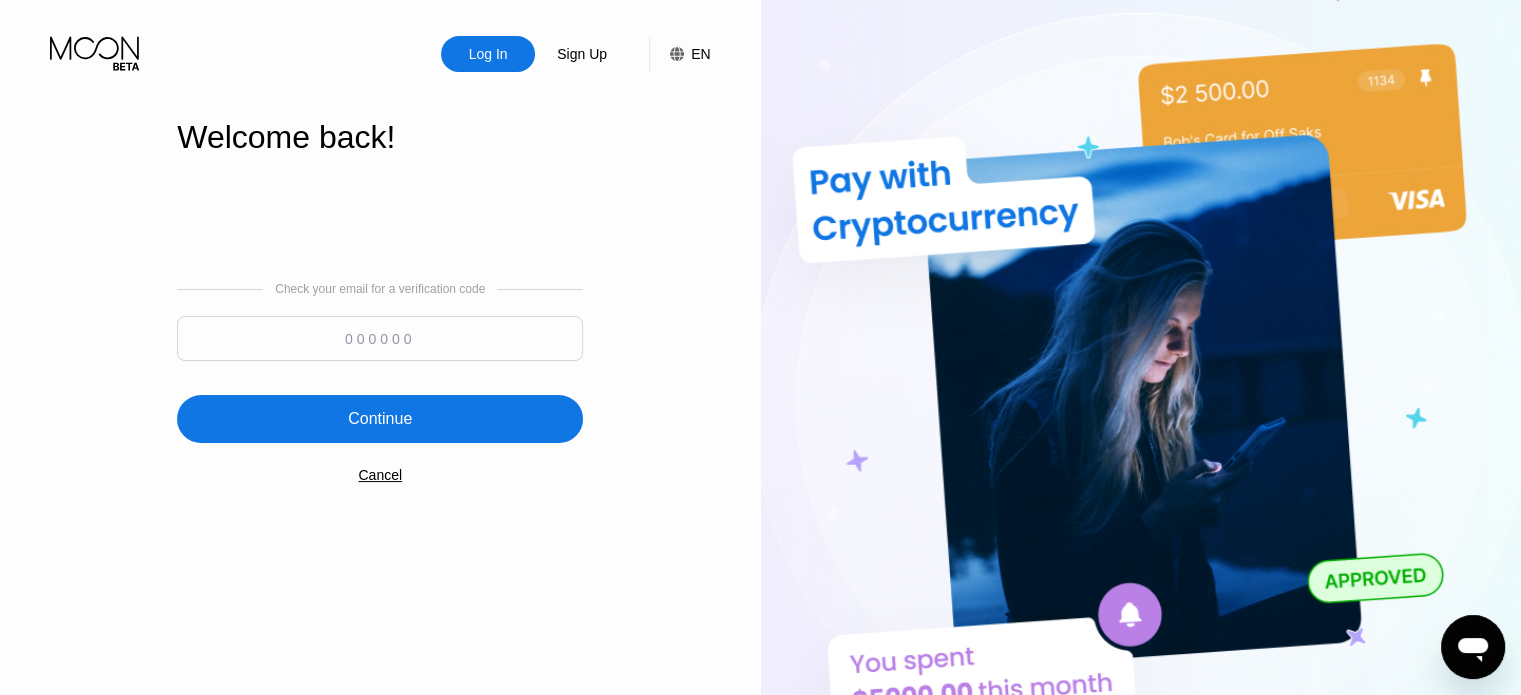 click at bounding box center (380, 338) 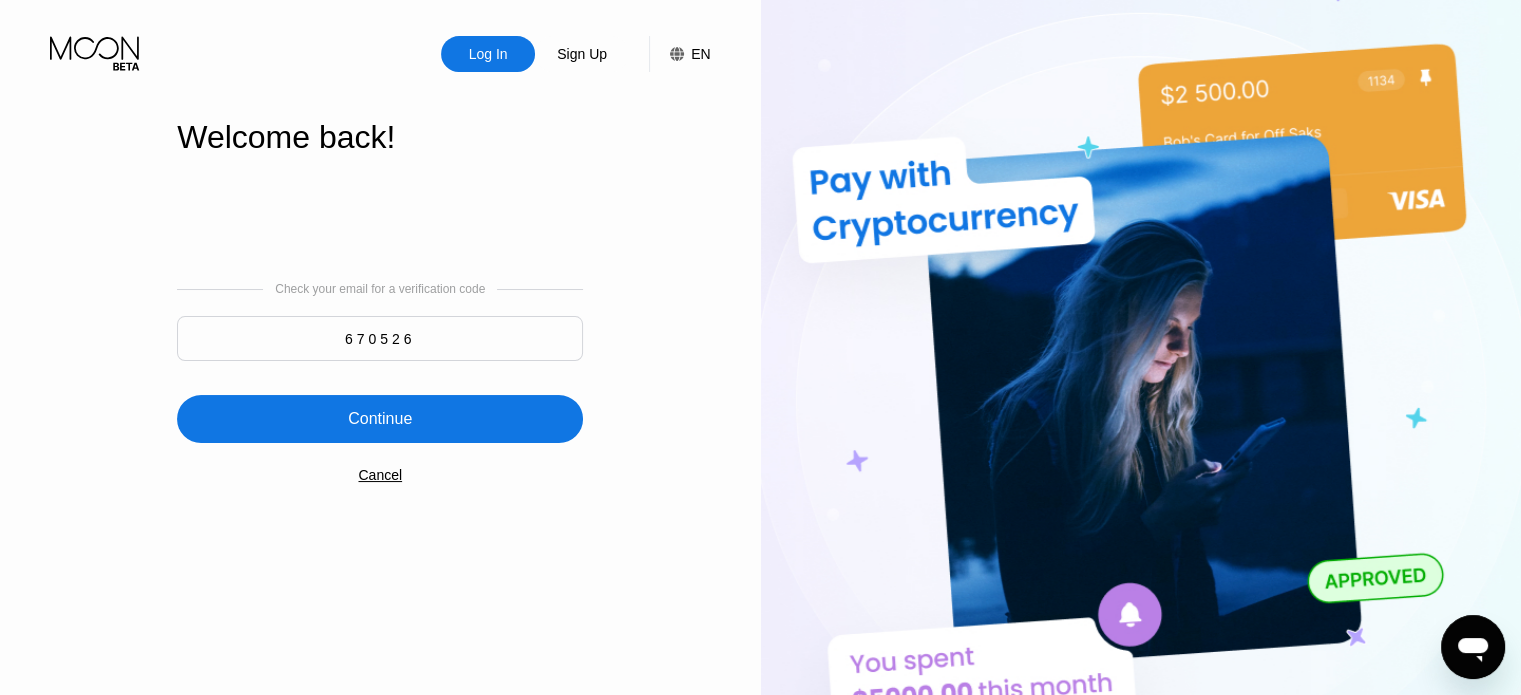 type on "670526" 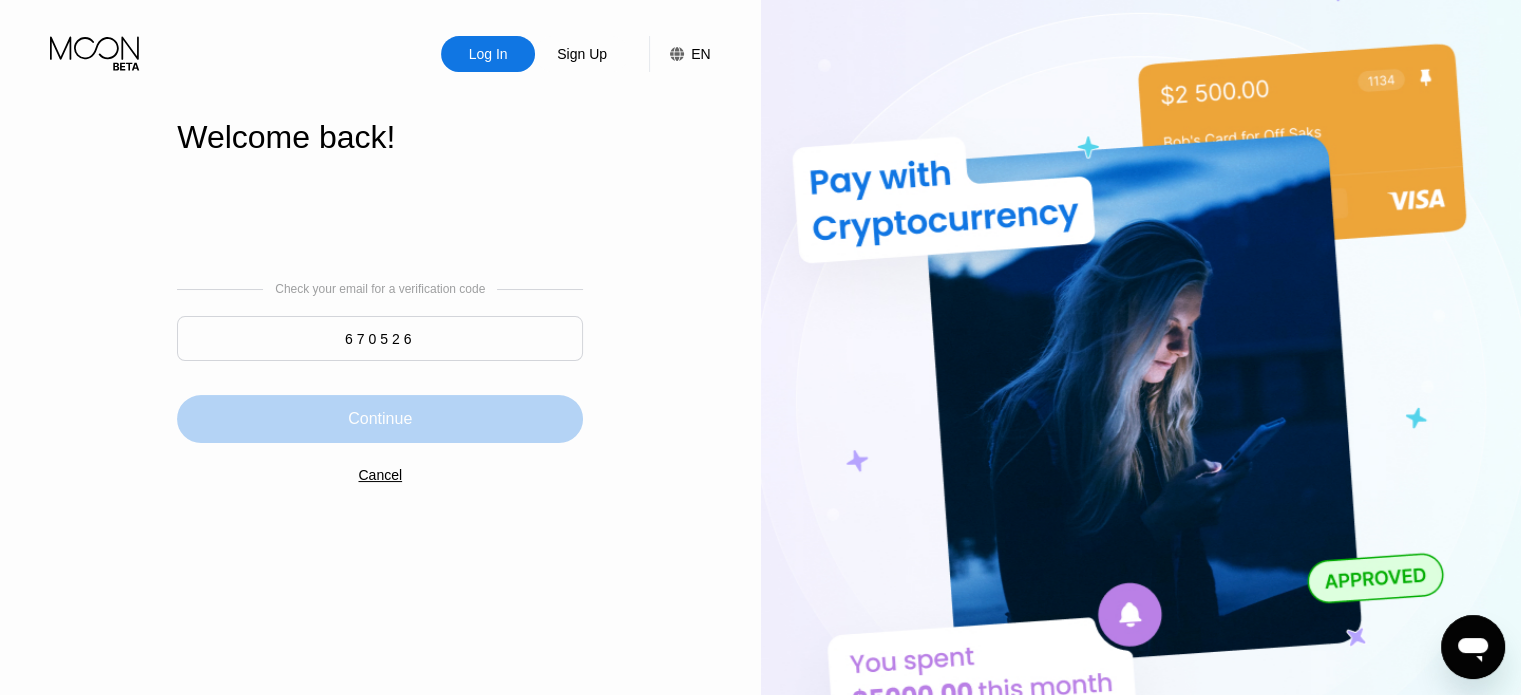 click on "Continue" at bounding box center (380, 419) 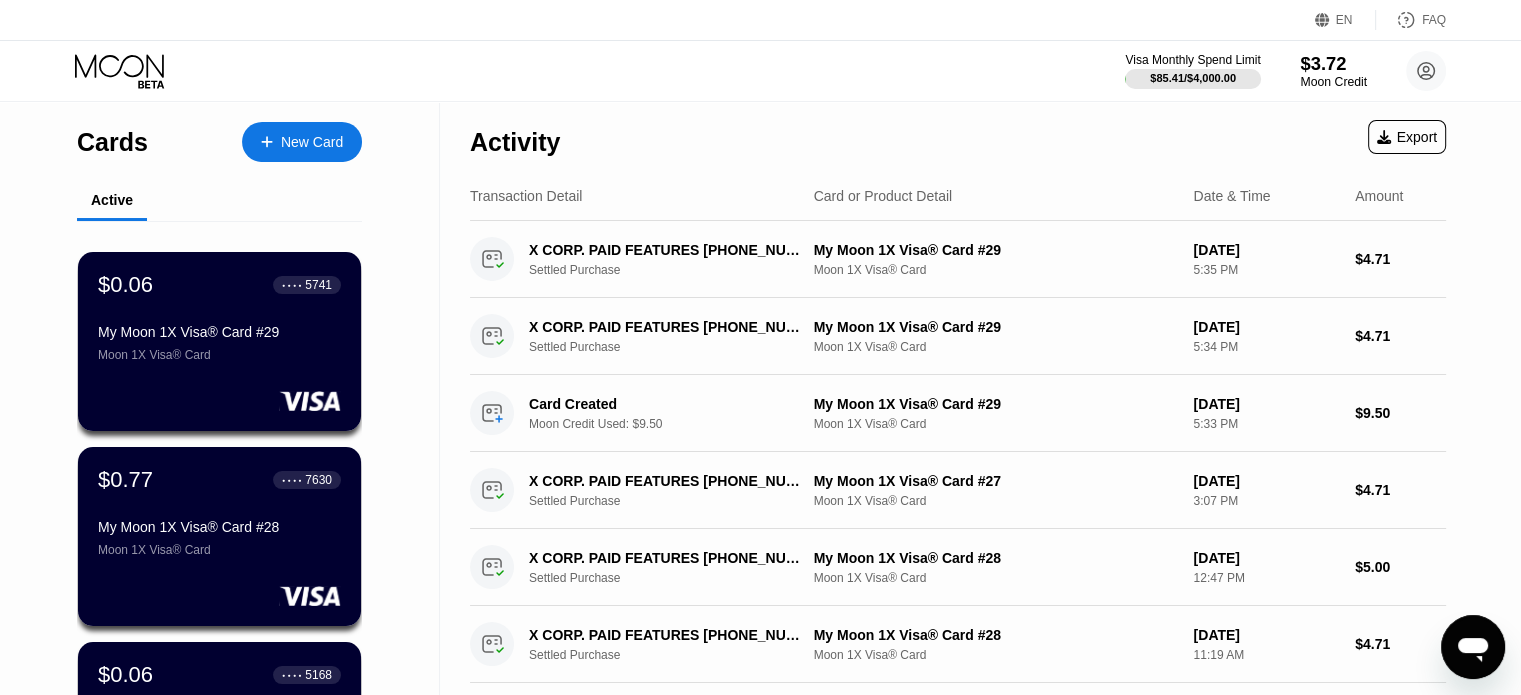 click on "$3.72" at bounding box center [1333, 63] 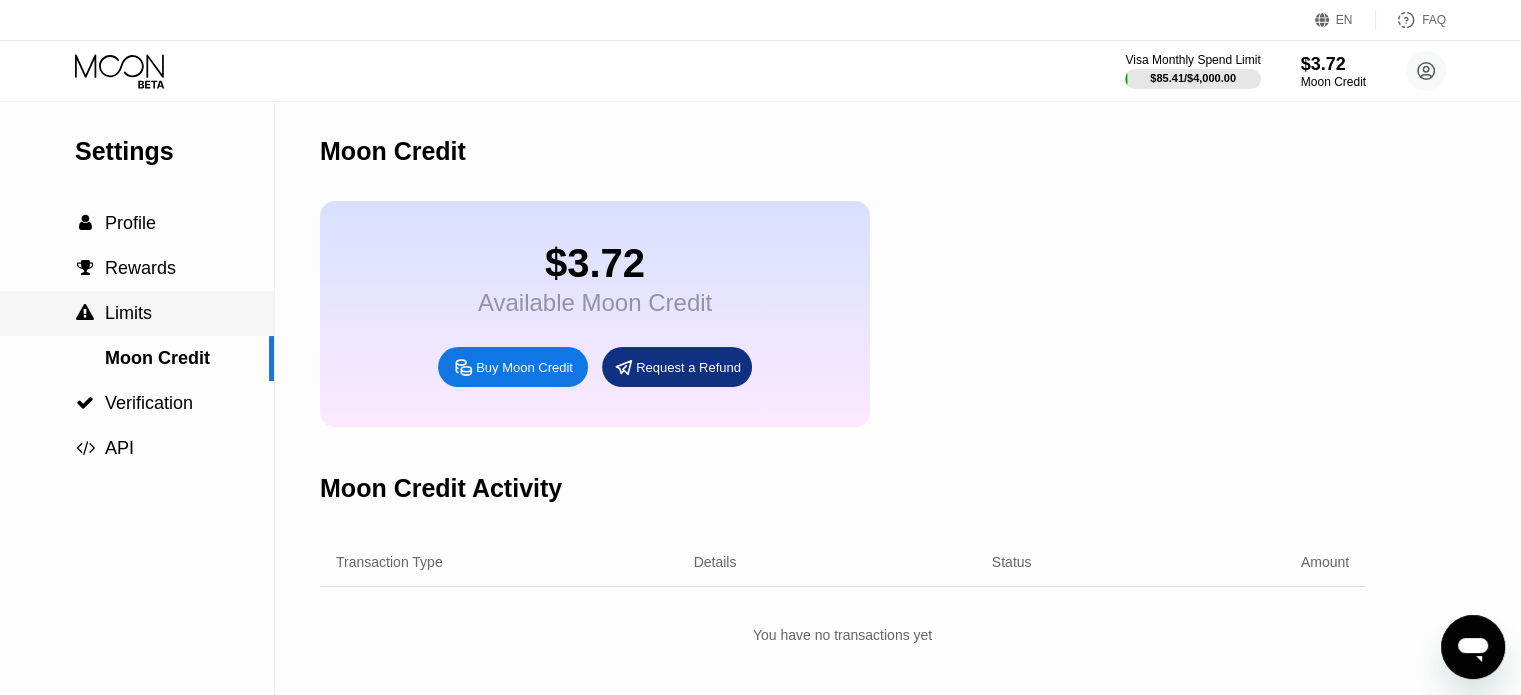 click on "Limits" at bounding box center (128, 313) 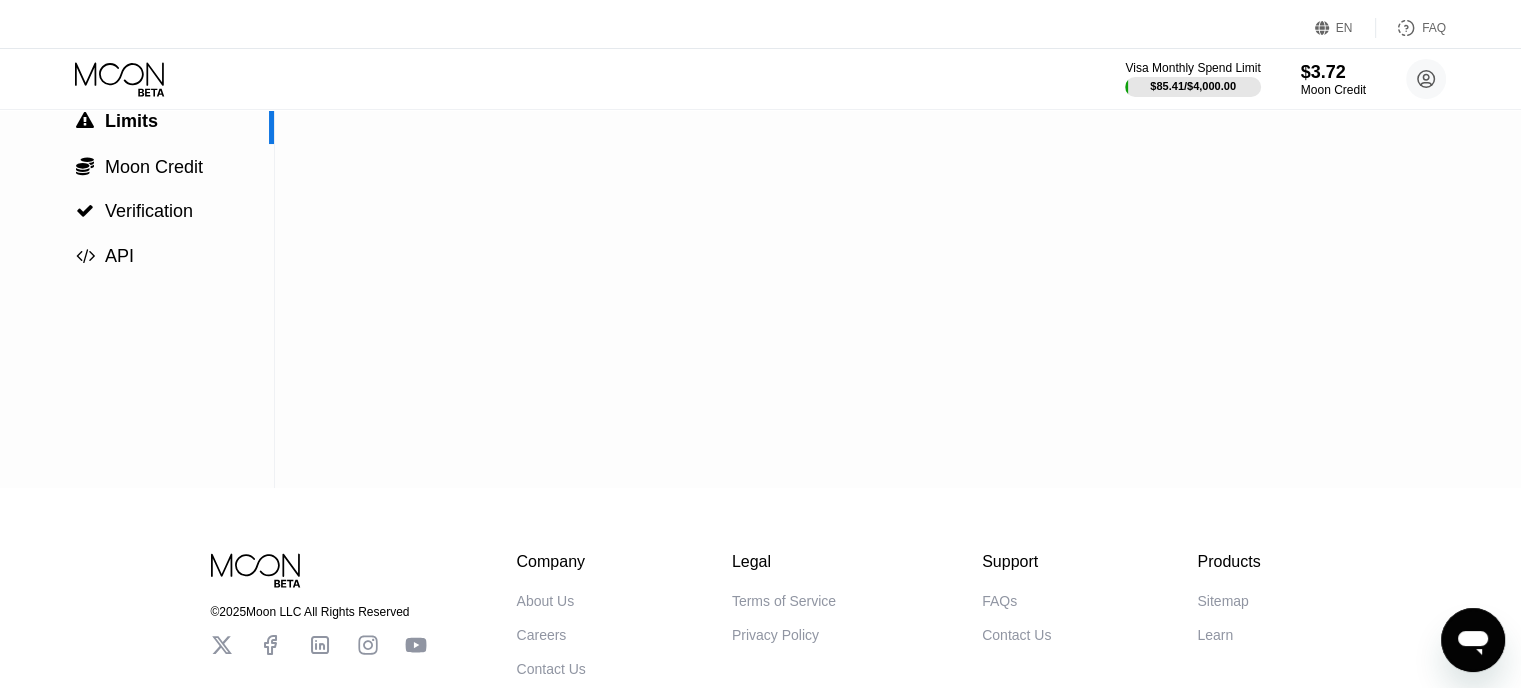 scroll, scrollTop: 0, scrollLeft: 0, axis: both 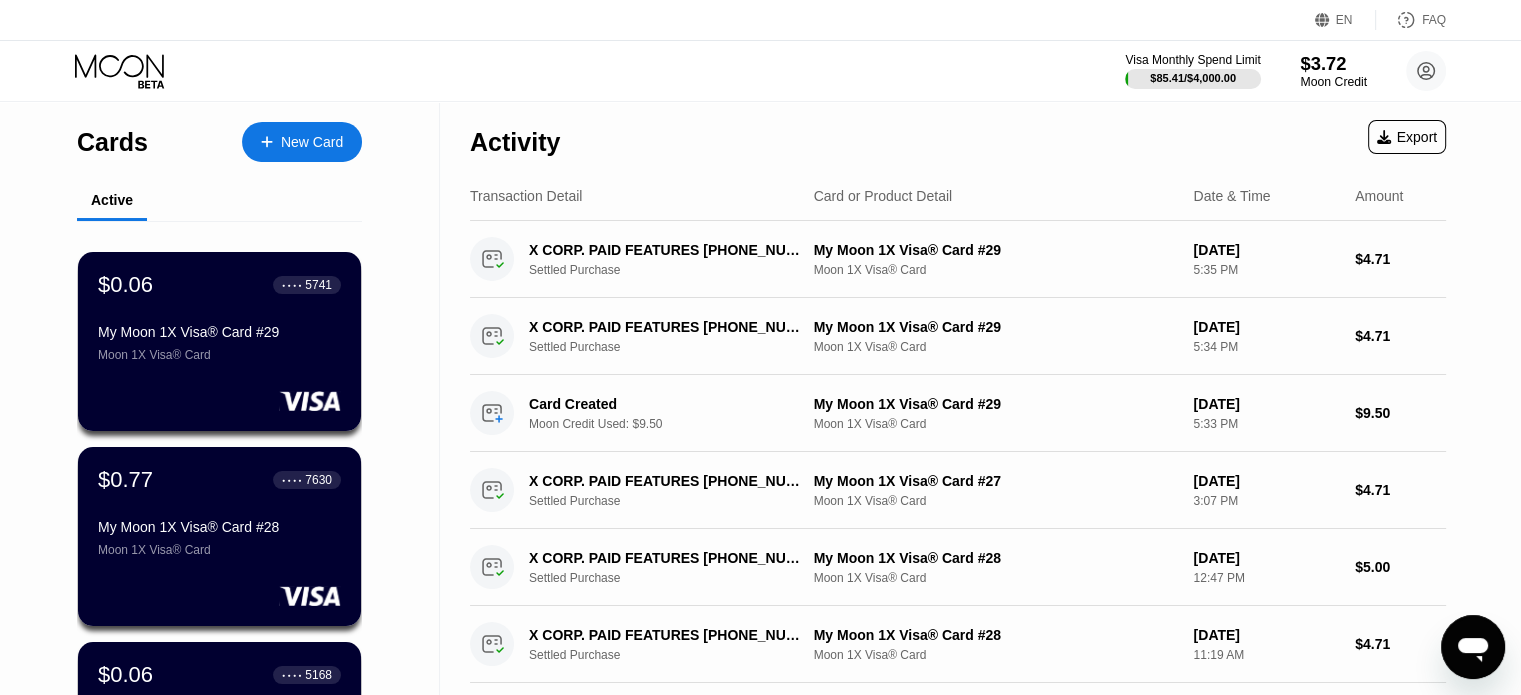 click on "Moon Credit" at bounding box center (1333, 82) 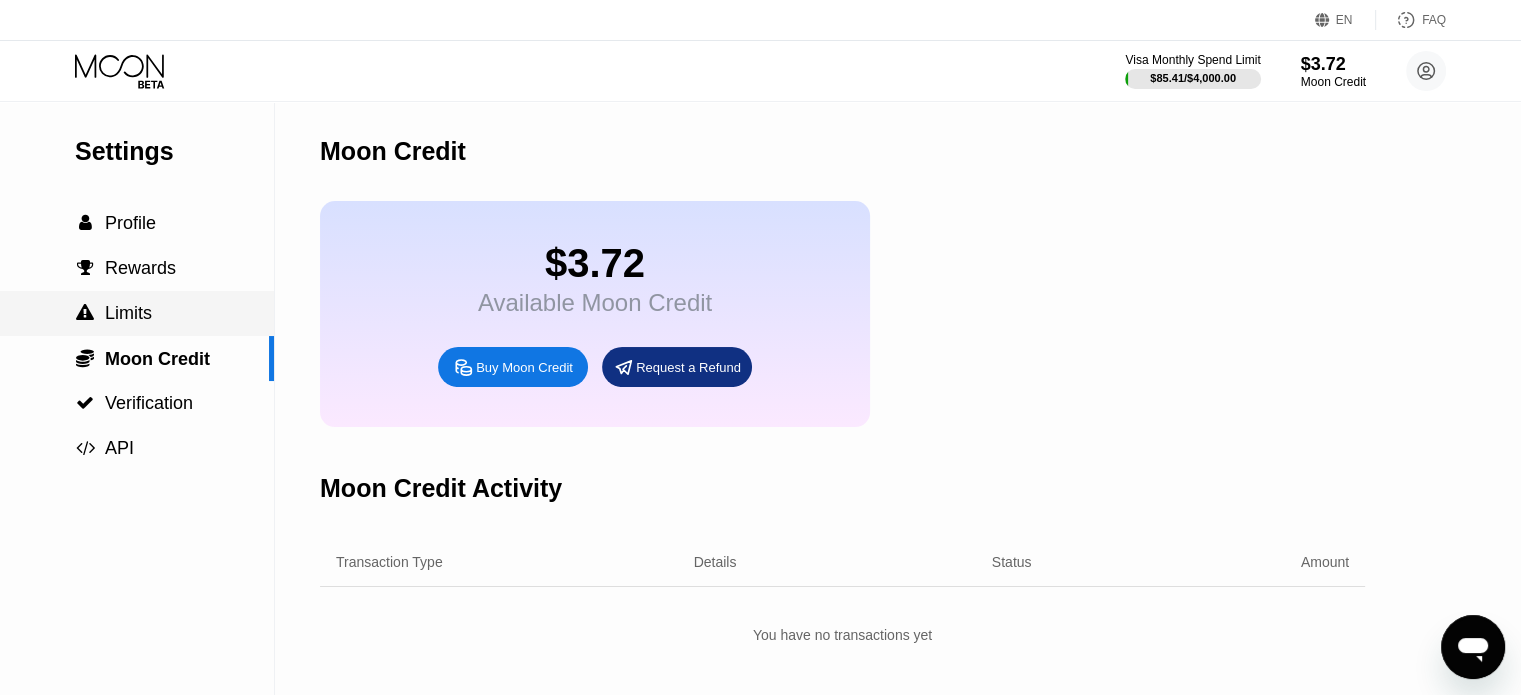 click on "Limits" at bounding box center (128, 313) 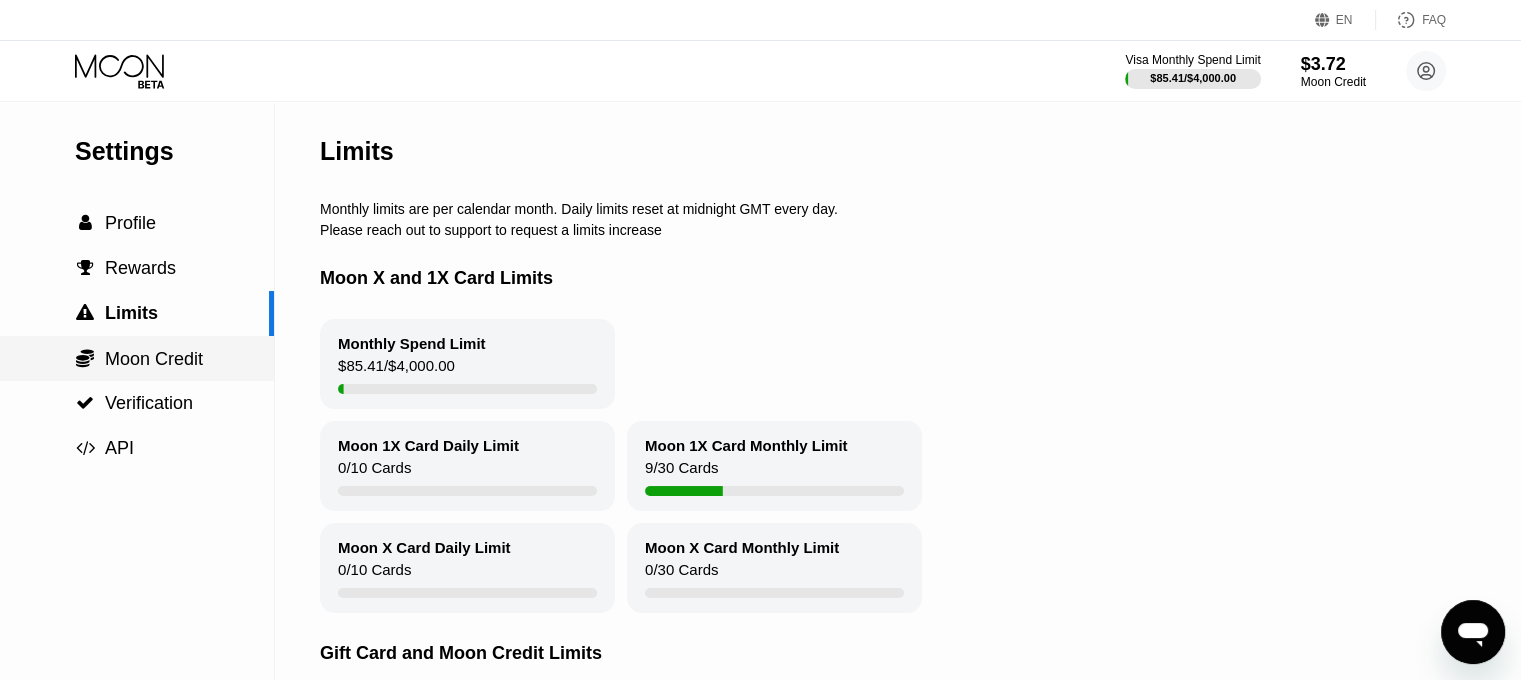 click on "Moon Credit" at bounding box center [154, 359] 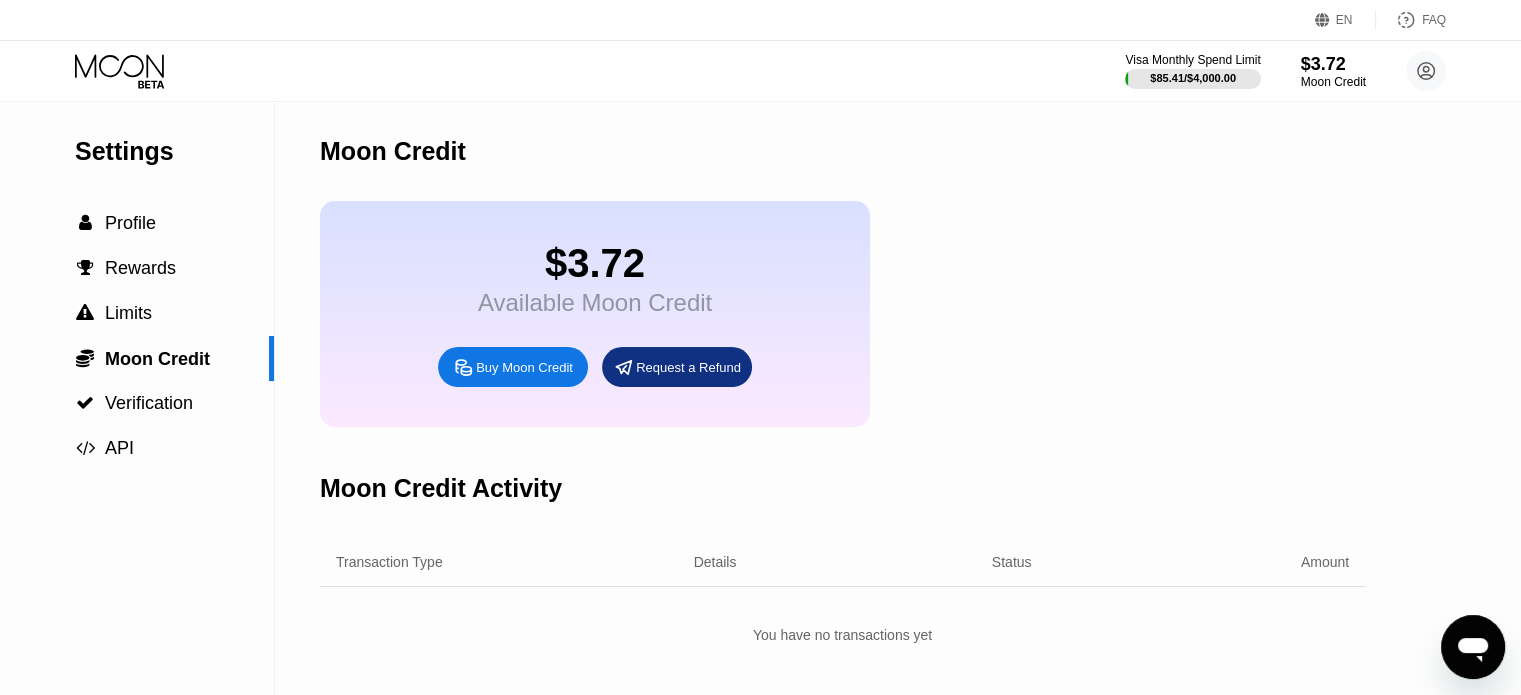 click on "Buy Moon Credit" at bounding box center (524, 367) 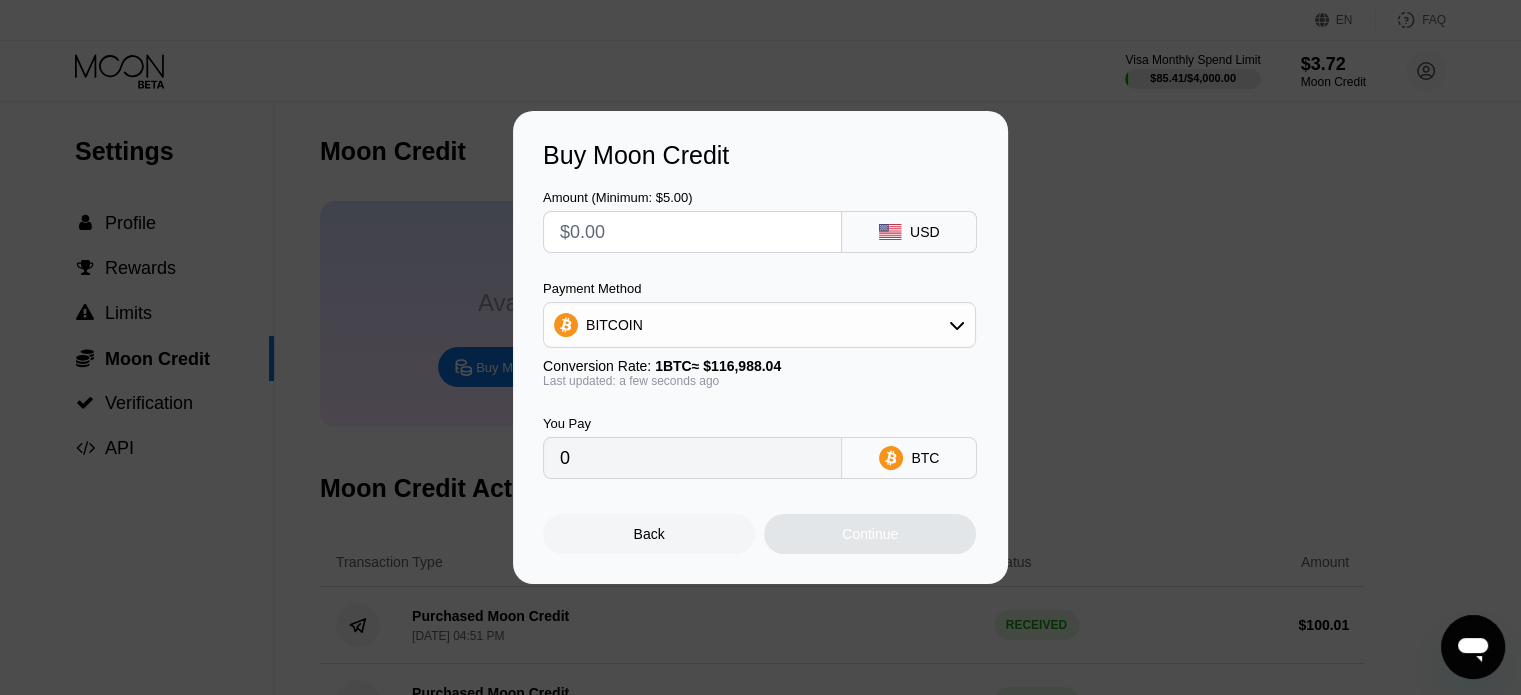 click at bounding box center (692, 232) 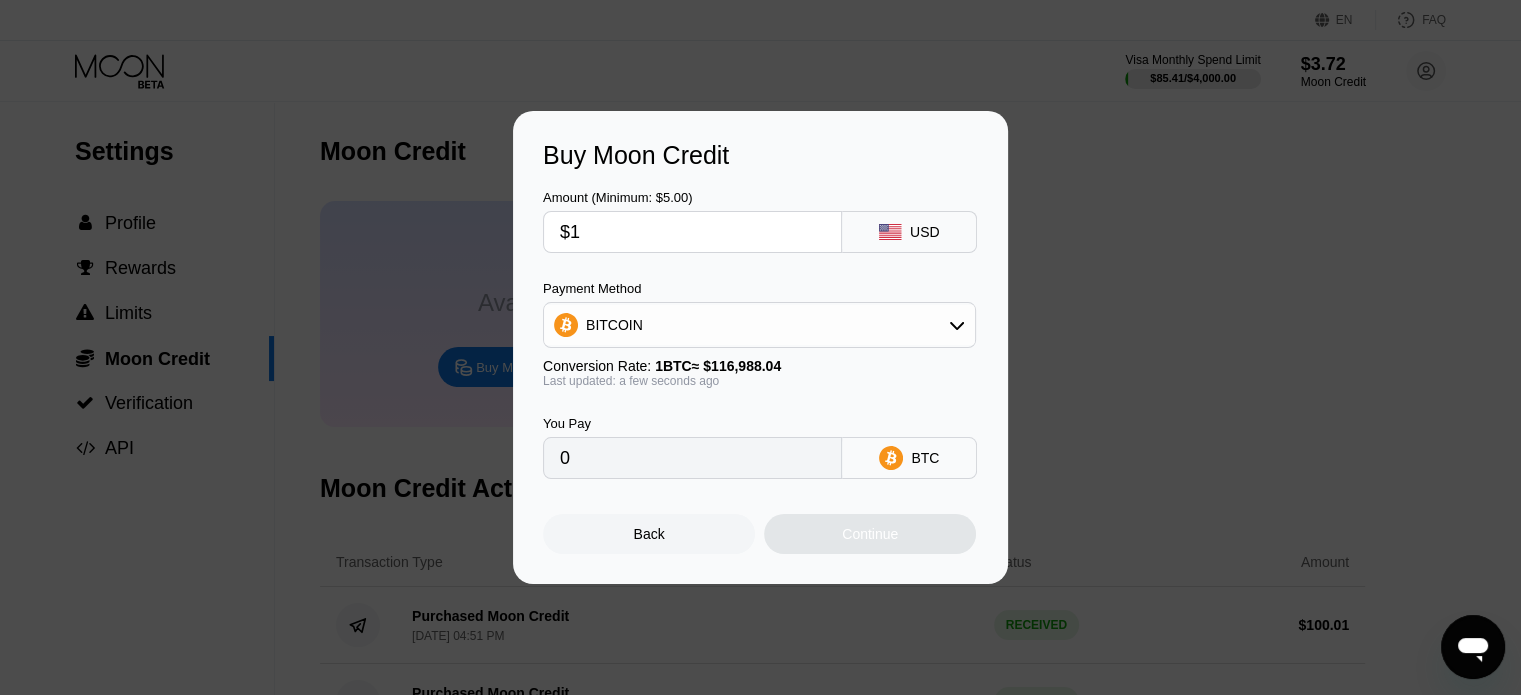 type on "0.00000855" 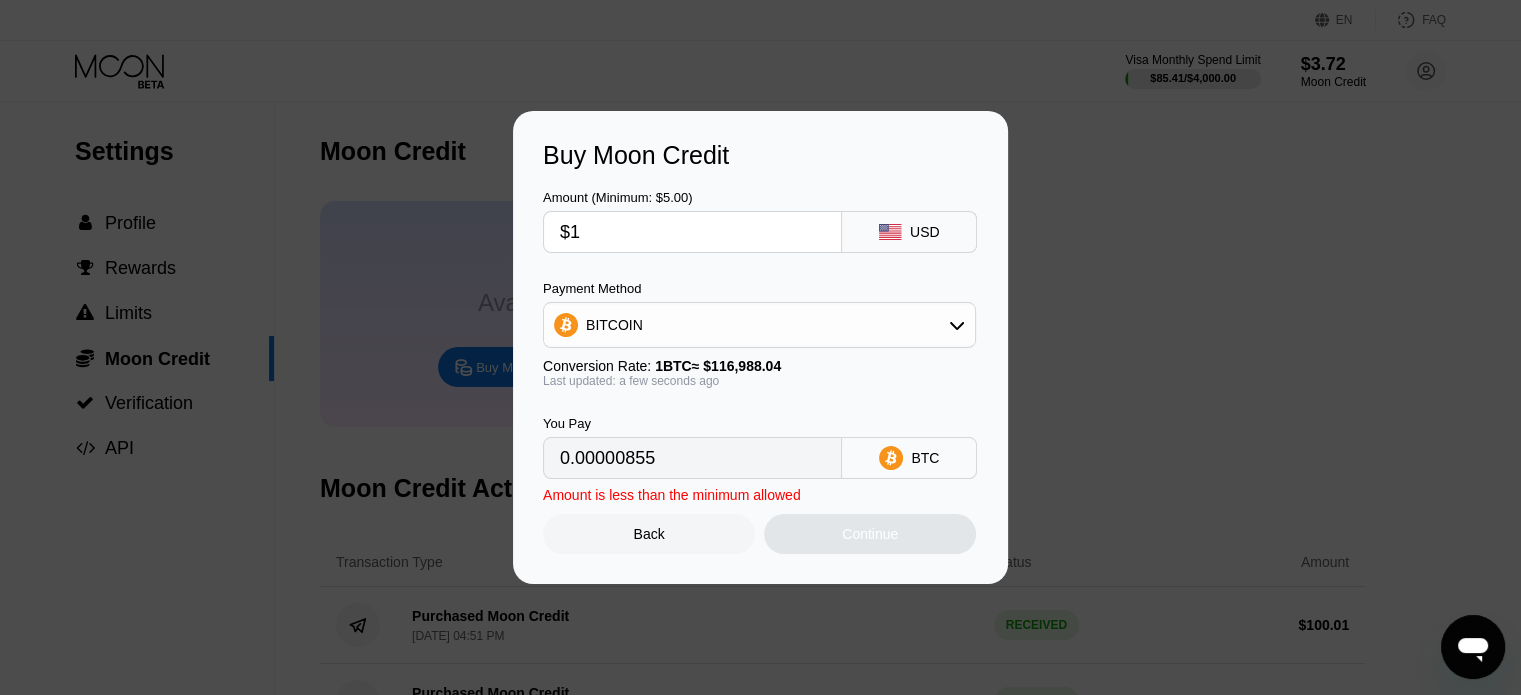 type on "$10" 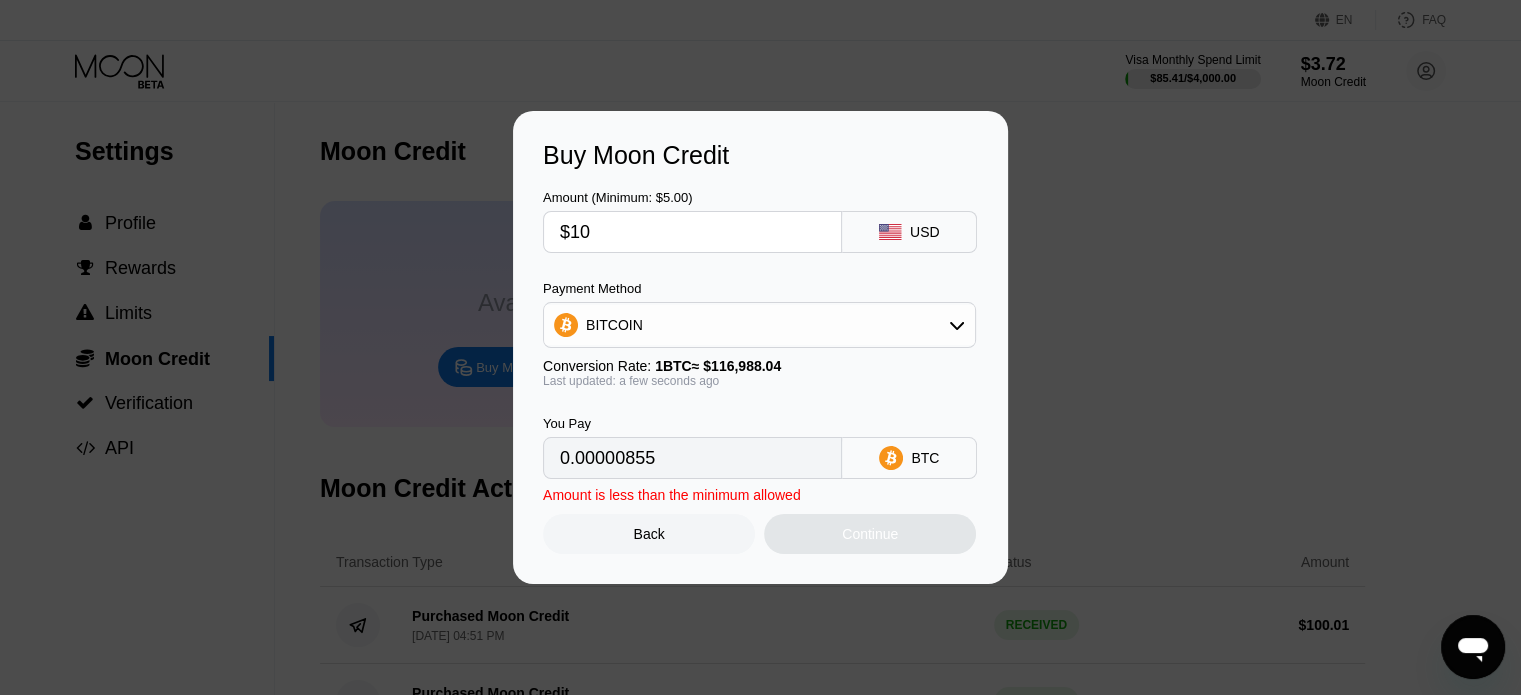 type on "0.00008548" 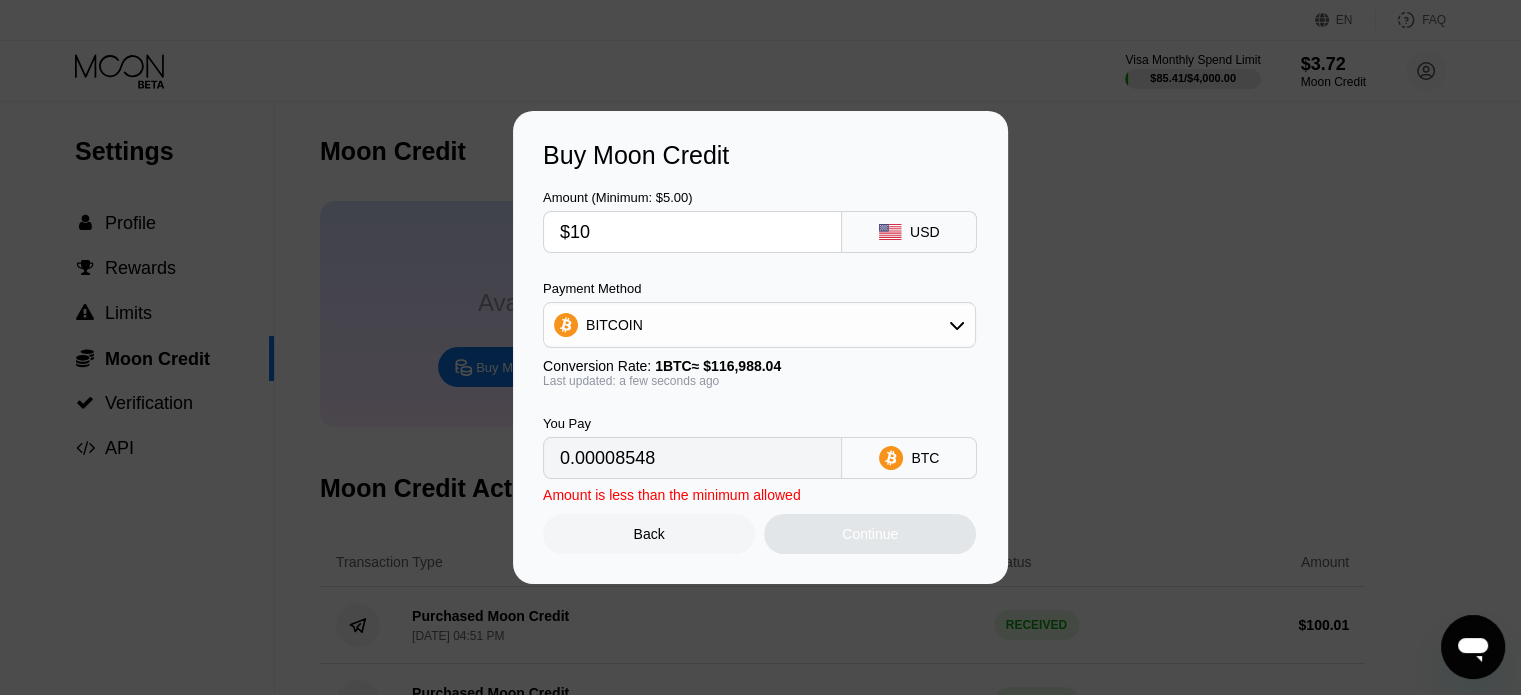 type on "$100" 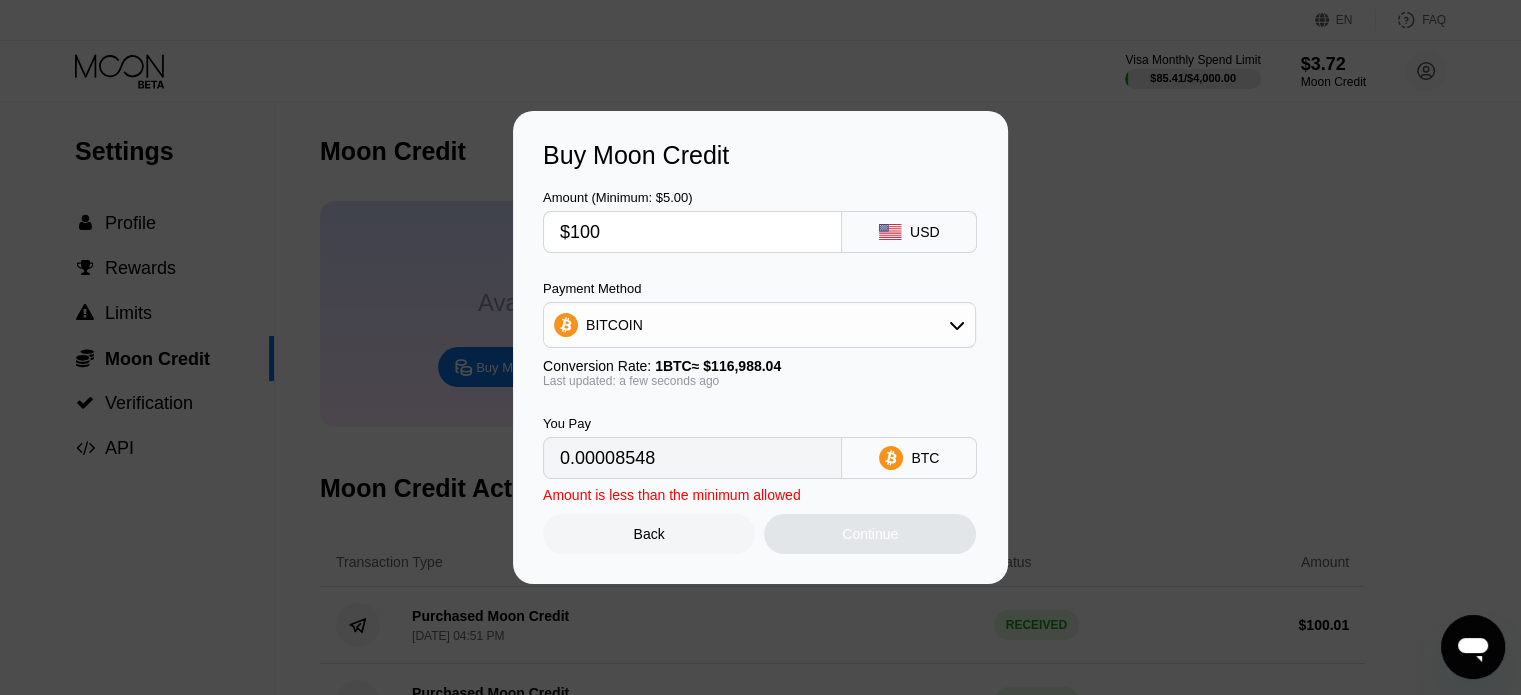 type on "0.00085479" 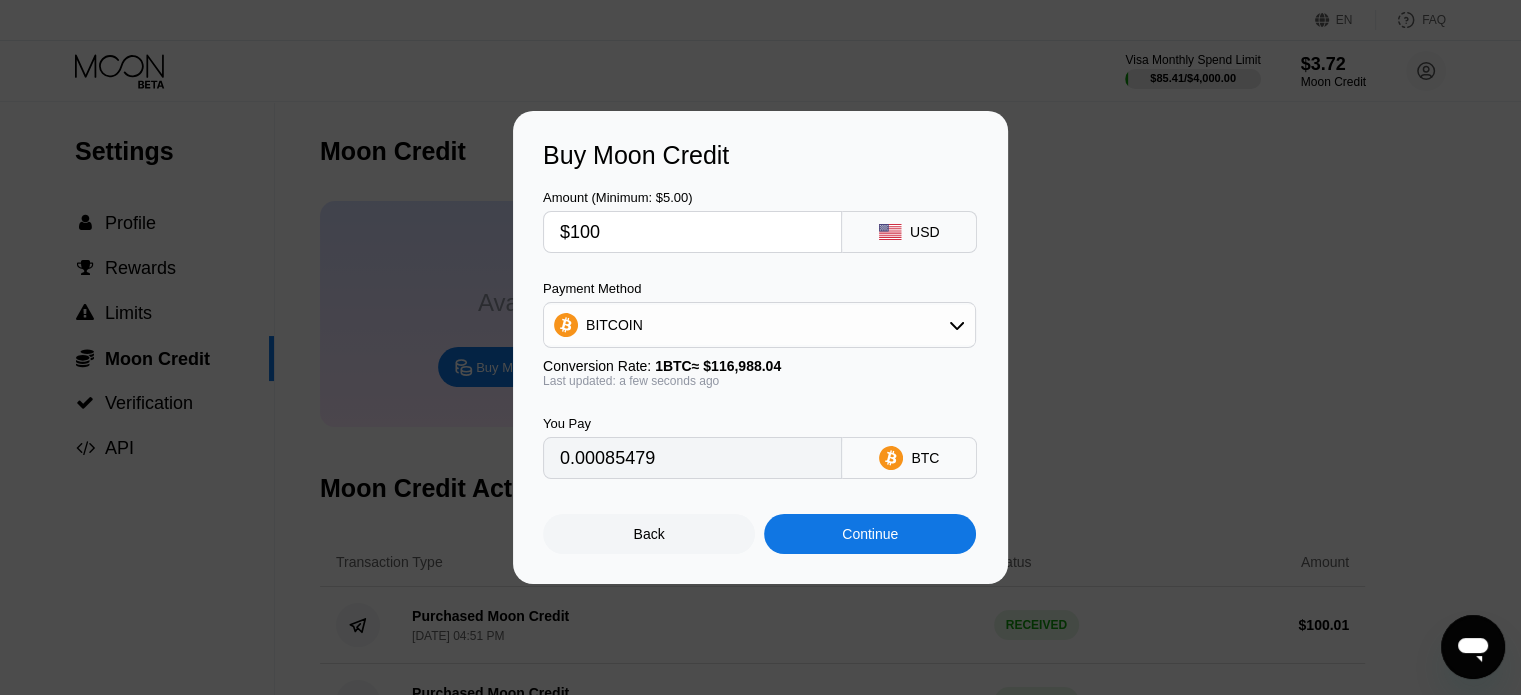 type on "$100" 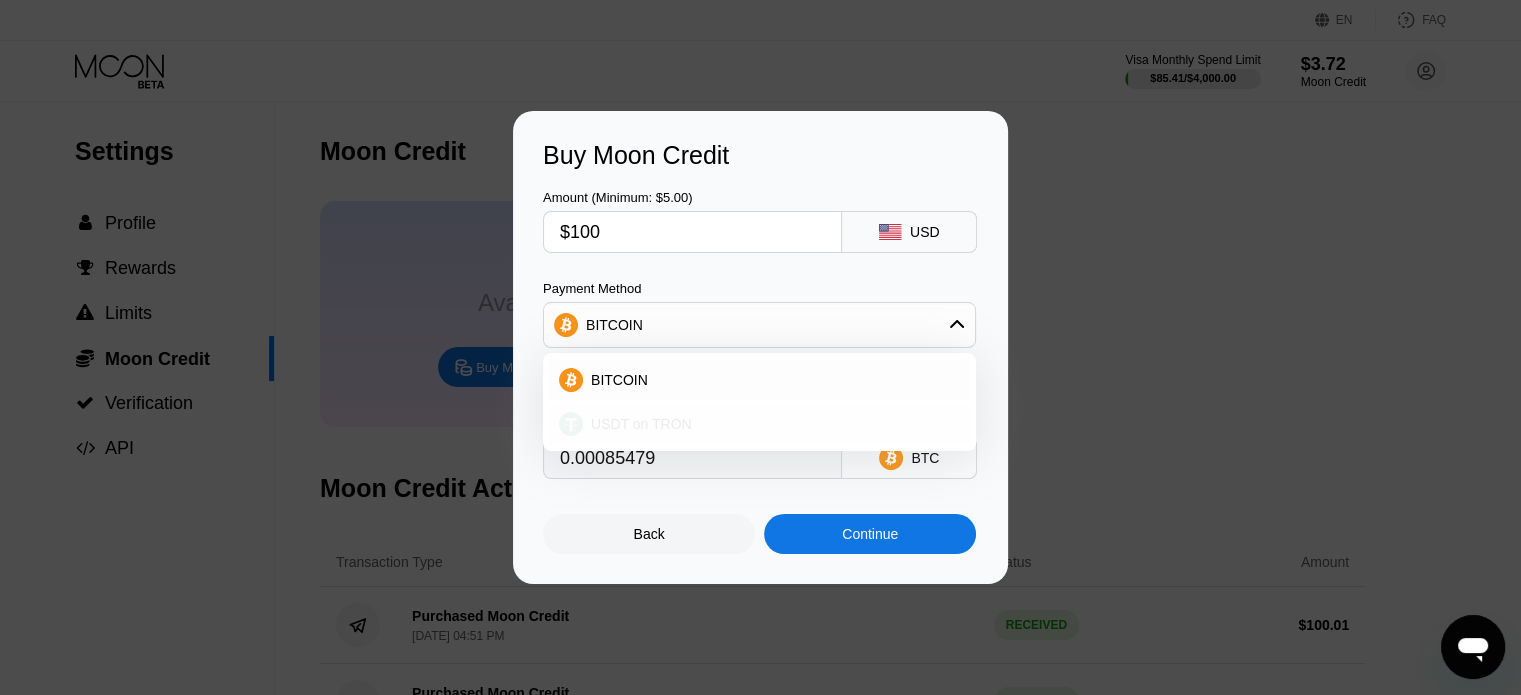 click on "USDT on TRON" at bounding box center (641, 424) 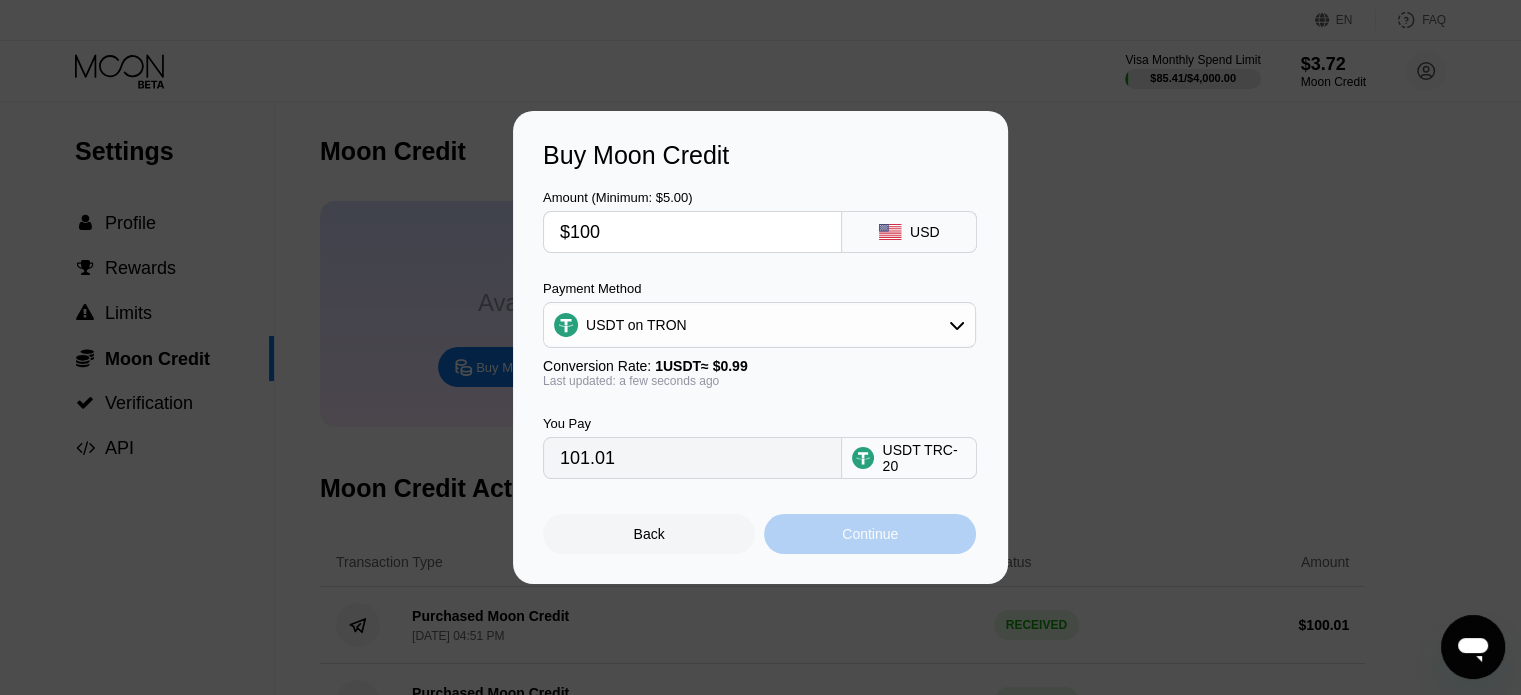click on "Continue" at bounding box center (870, 534) 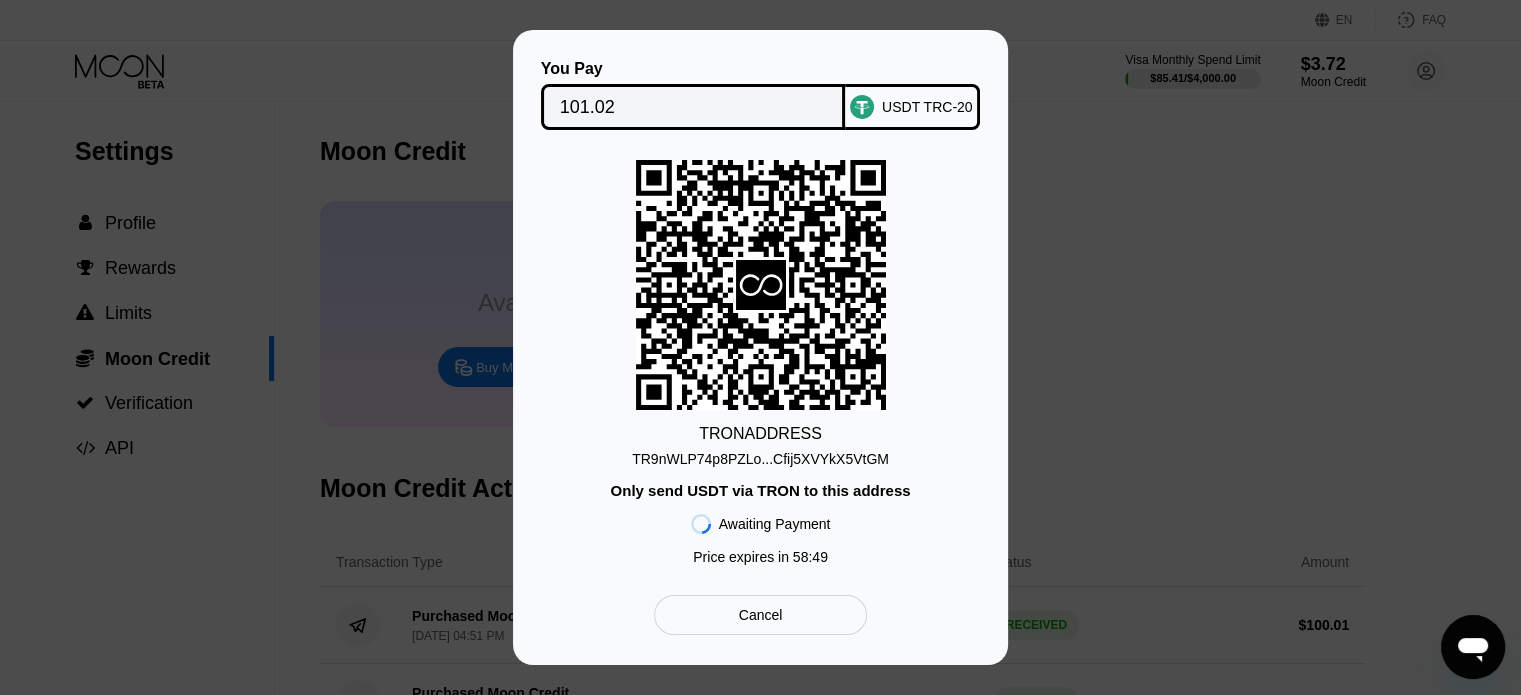 click on "TR9nWLP74p8PZLo...Cfij5XVYkX5VtGM" at bounding box center (760, 459) 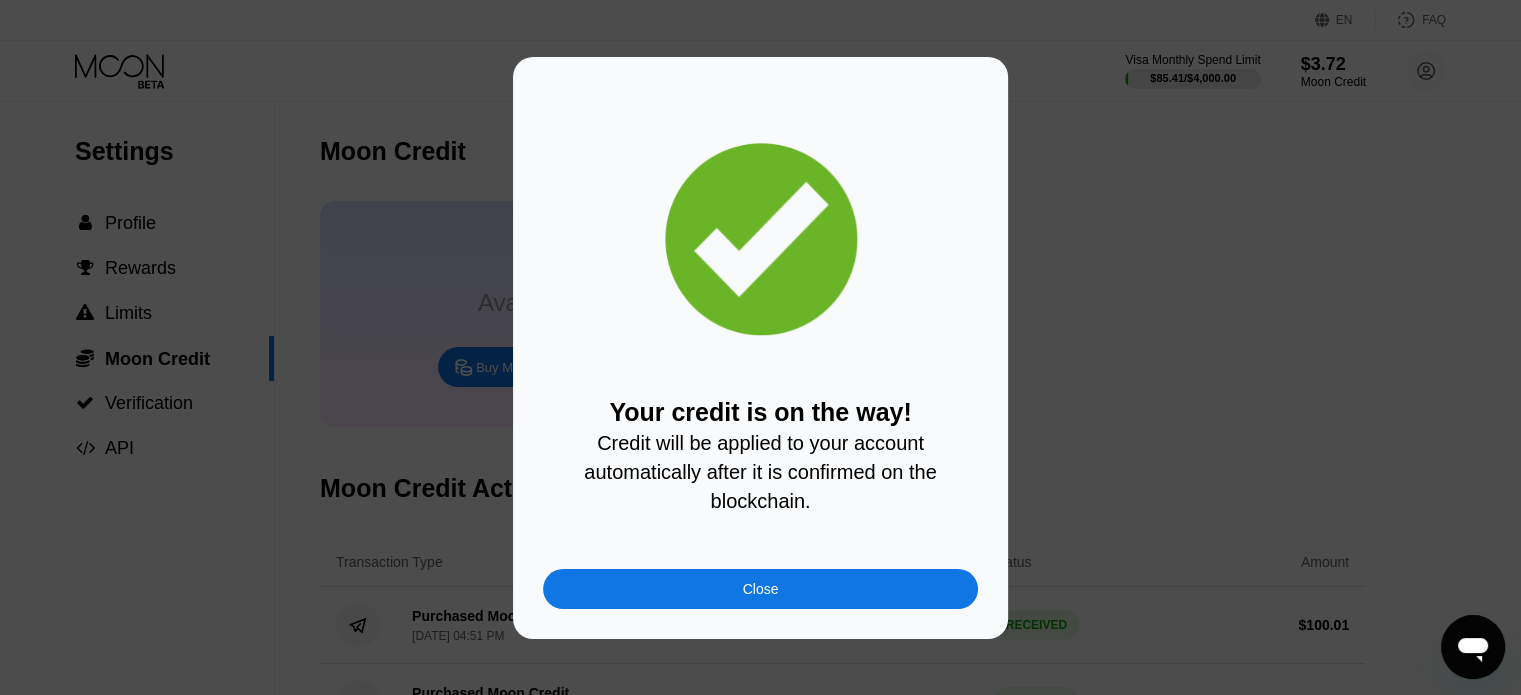 click on "Close" at bounding box center (760, 589) 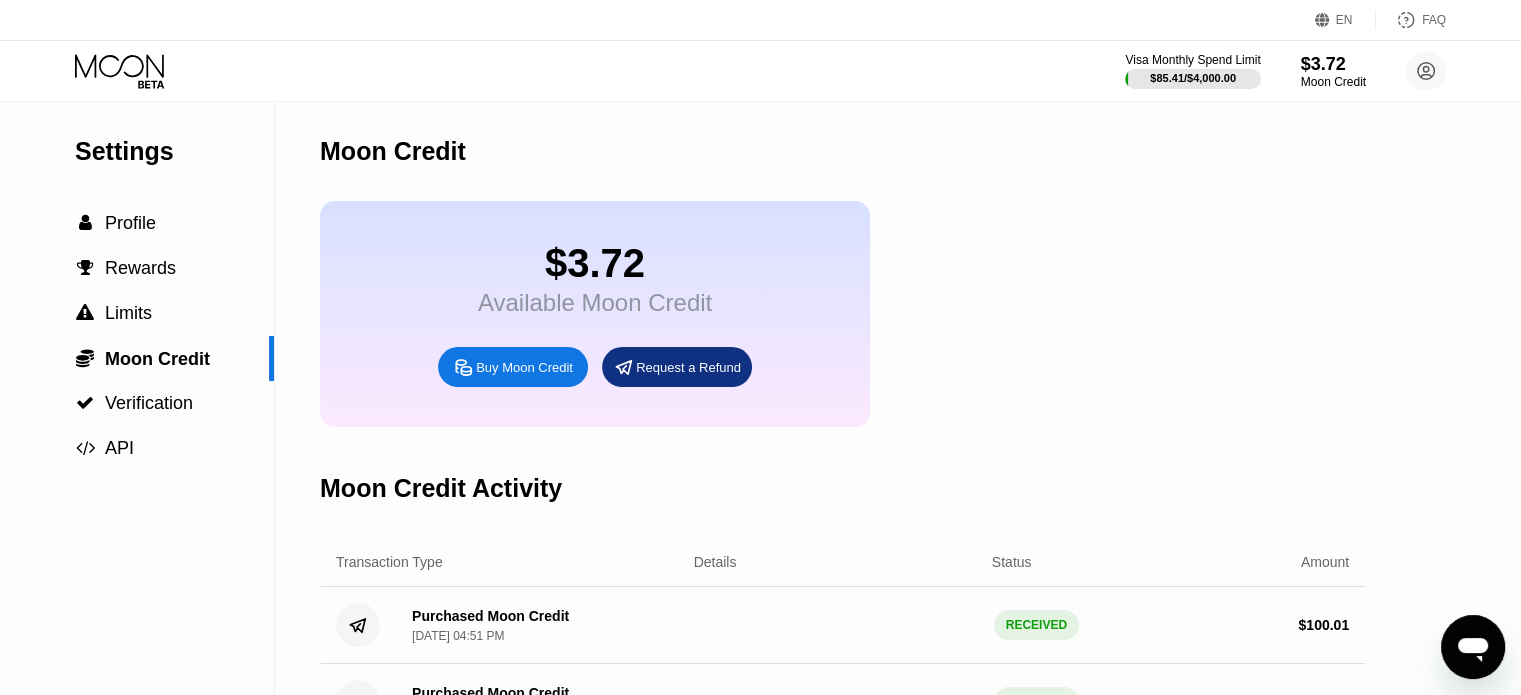 click 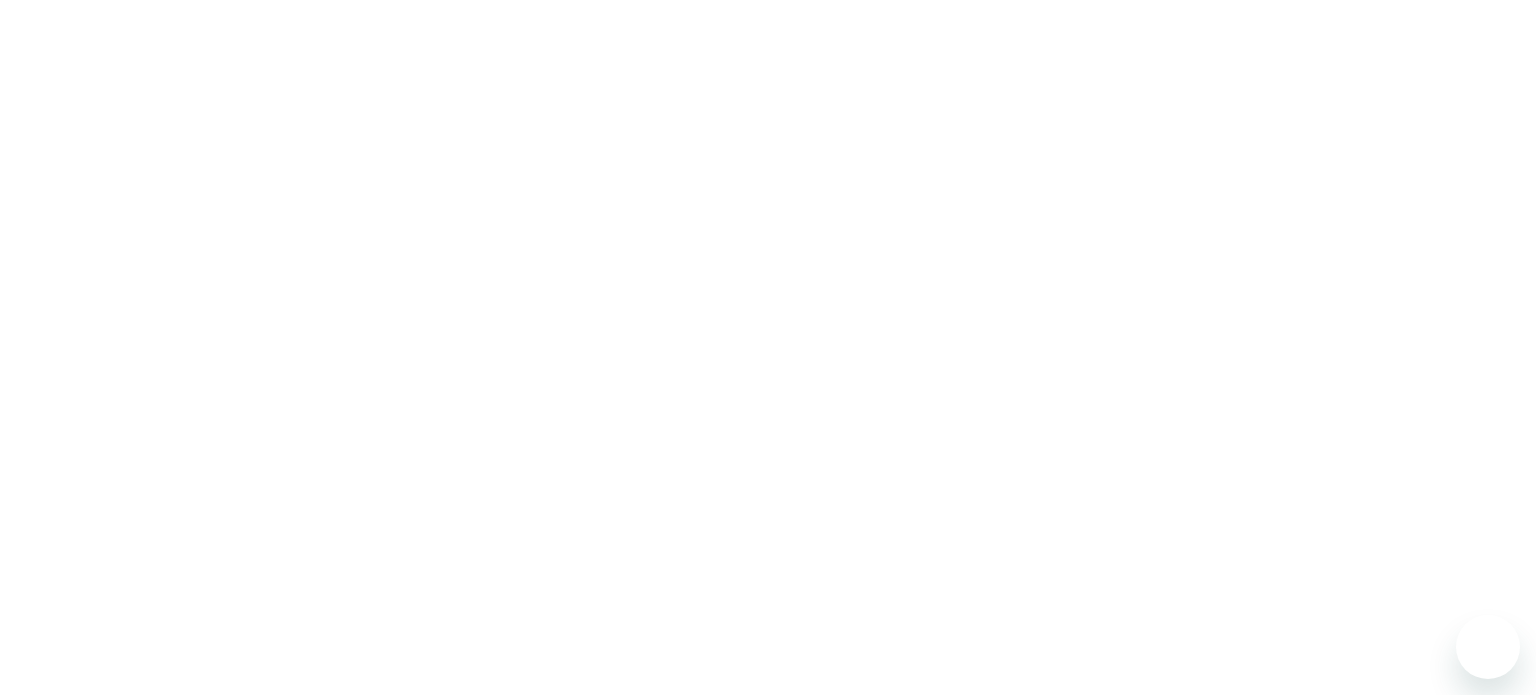scroll, scrollTop: 0, scrollLeft: 0, axis: both 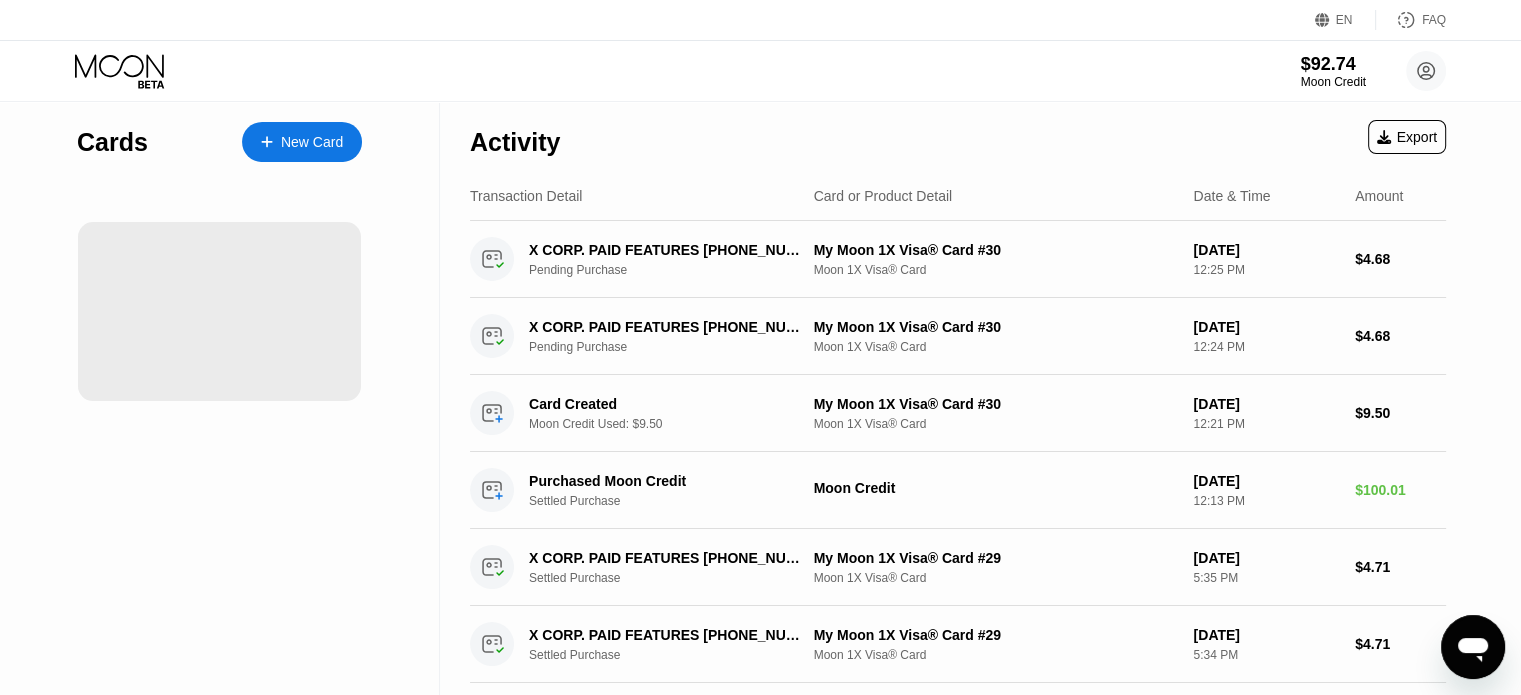 click 